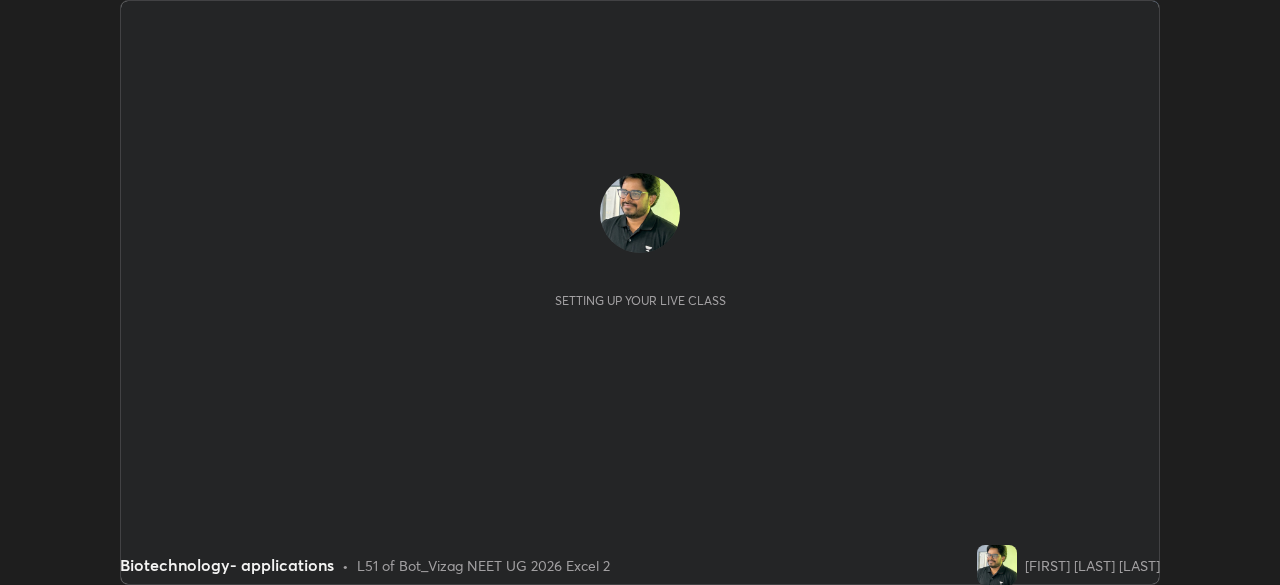 scroll, scrollTop: 0, scrollLeft: 0, axis: both 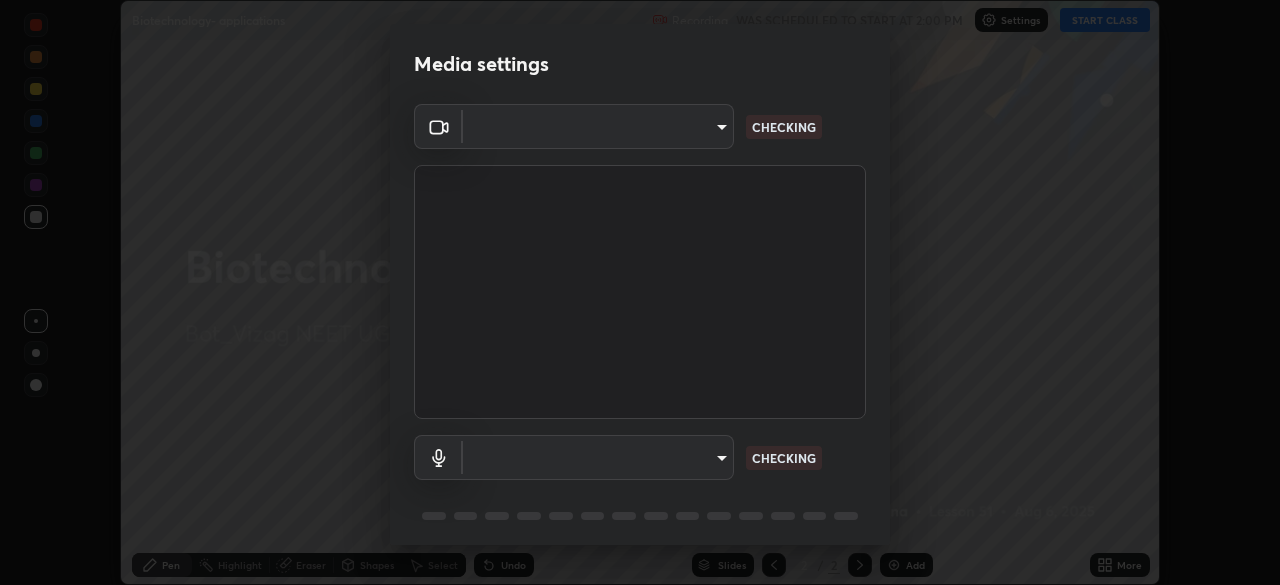 type on "6f8f2140715a383c8f62d8a9ffb31e637b048bce335fd2ff2261ed14ff7734c2" 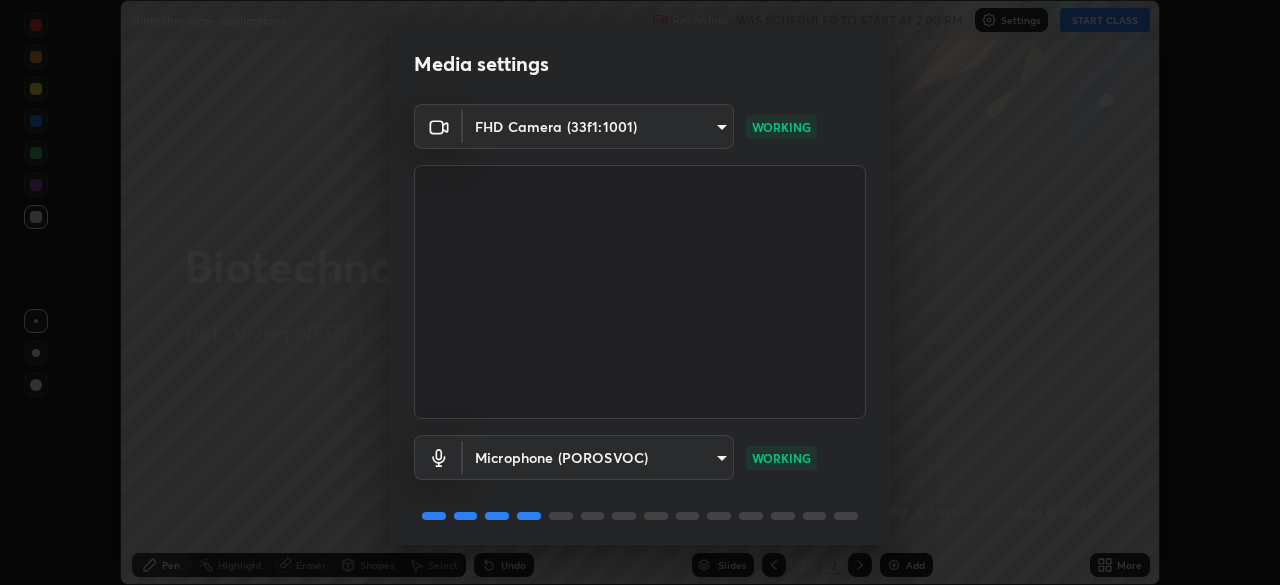 scroll, scrollTop: 71, scrollLeft: 0, axis: vertical 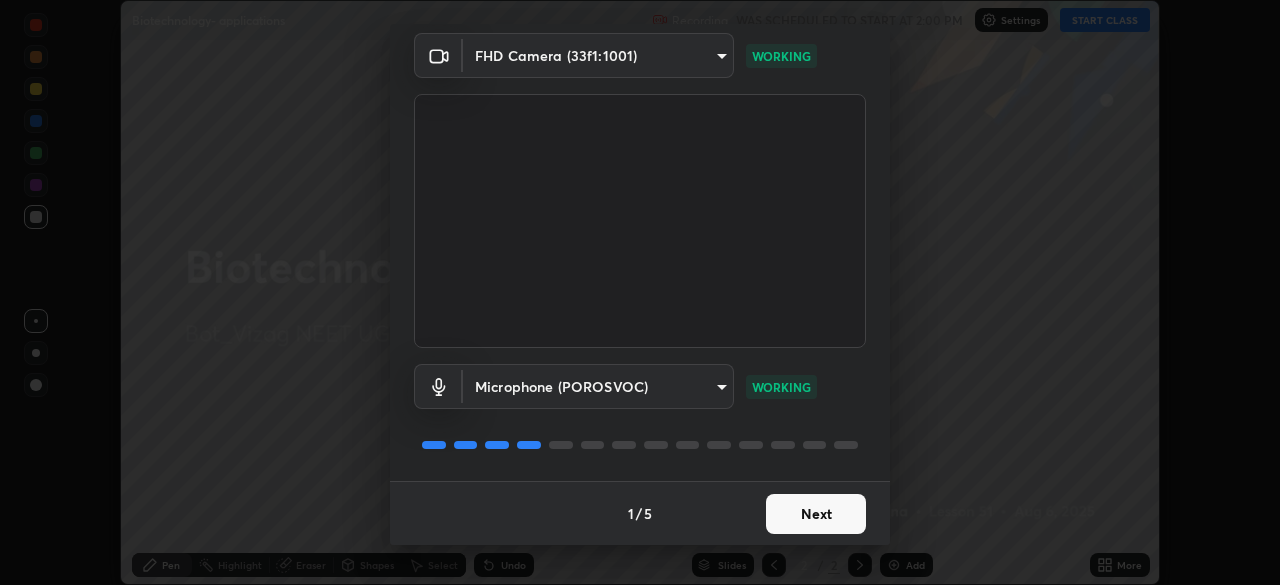 click on "Next" at bounding box center (816, 514) 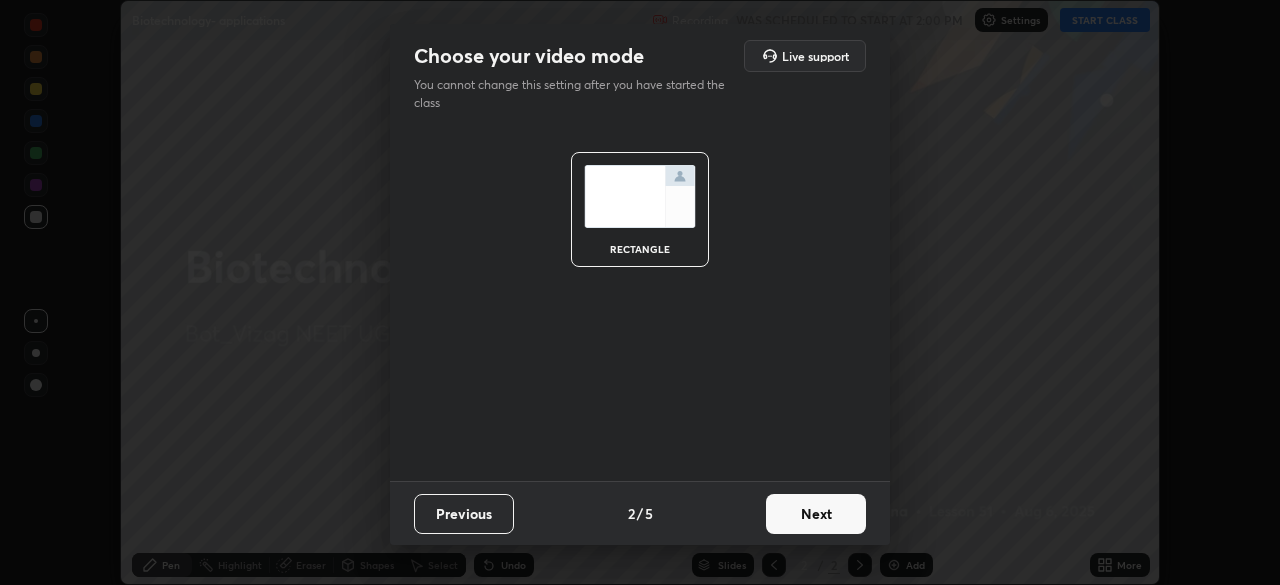 scroll, scrollTop: 0, scrollLeft: 0, axis: both 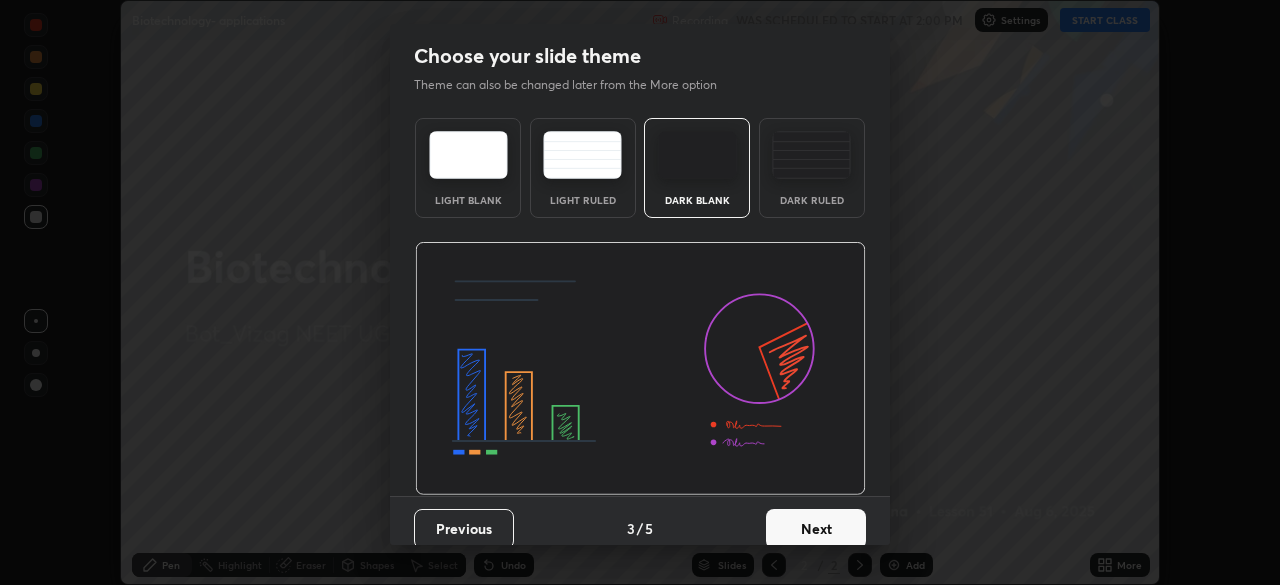 click on "Next" at bounding box center [816, 529] 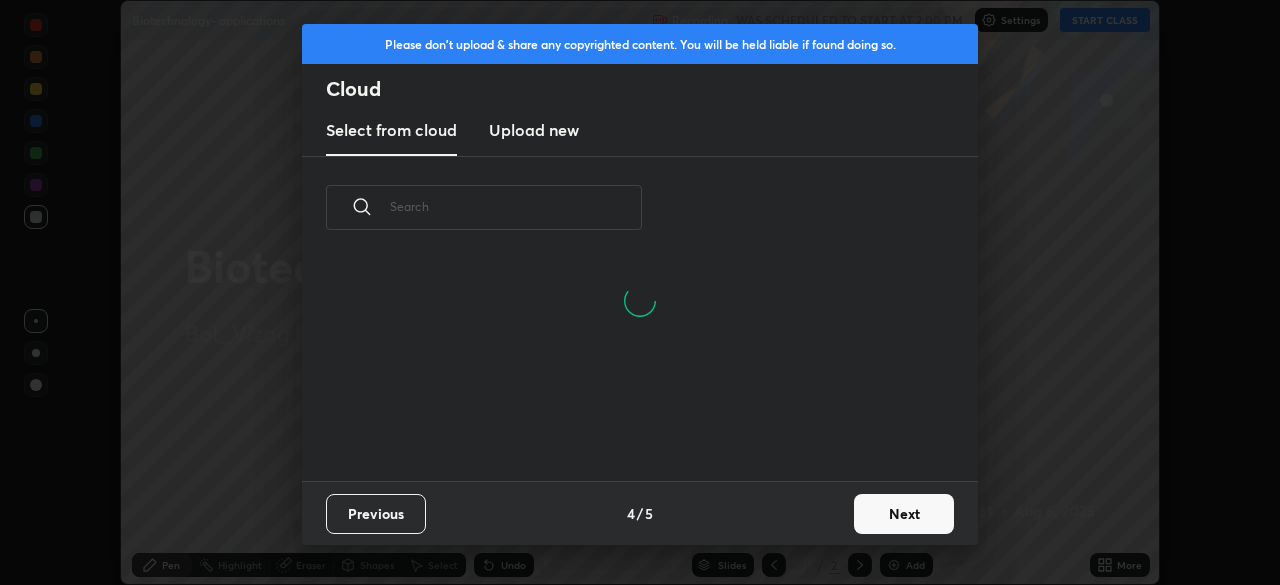 click on "Next" at bounding box center (904, 514) 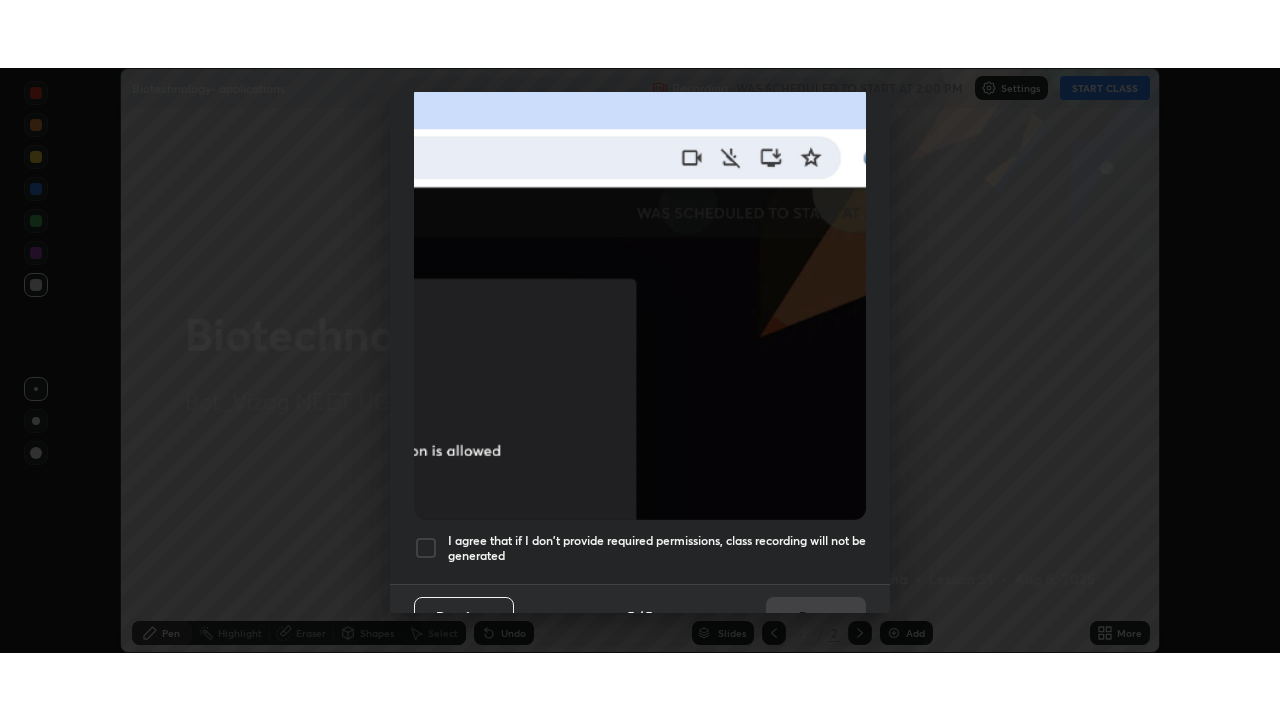 scroll, scrollTop: 479, scrollLeft: 0, axis: vertical 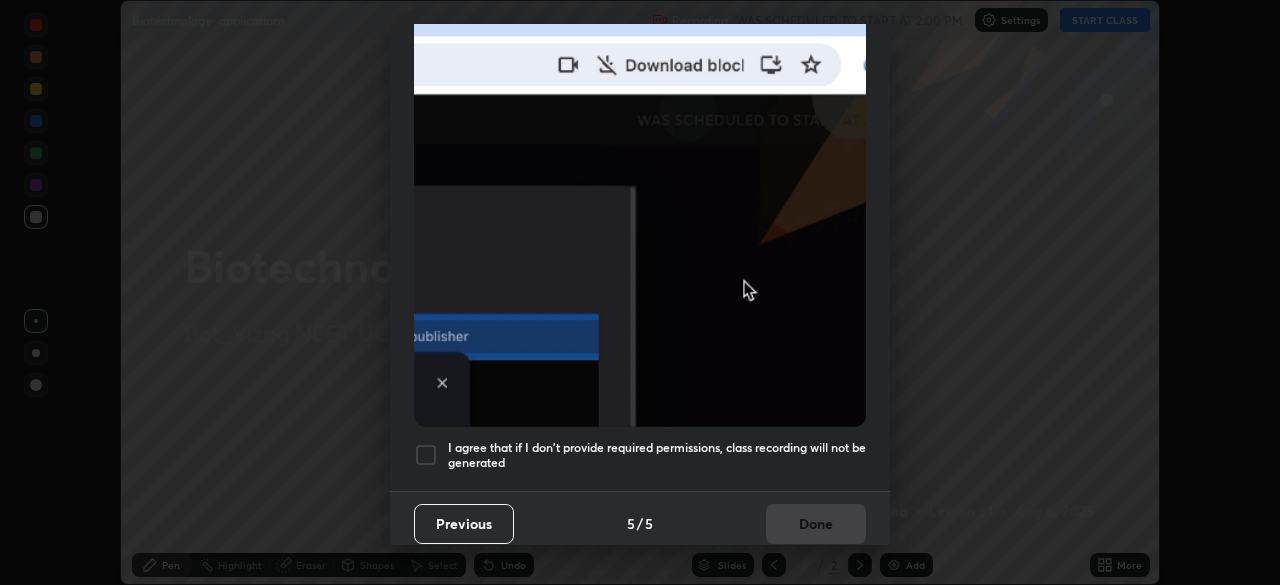 click at bounding box center (426, 455) 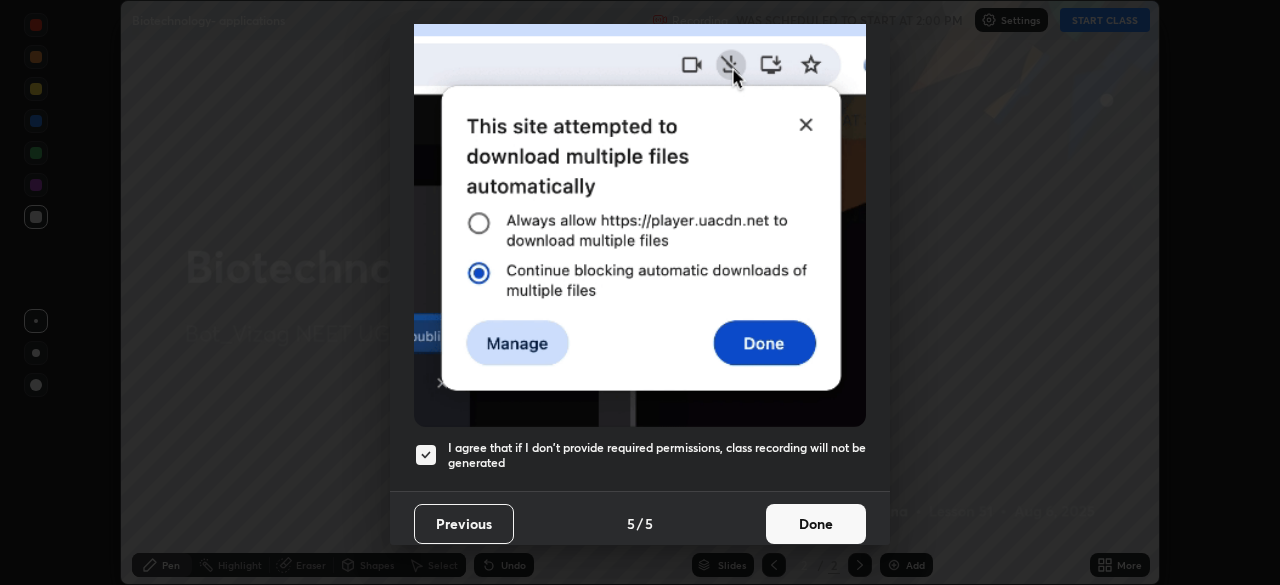 click on "Done" at bounding box center (816, 524) 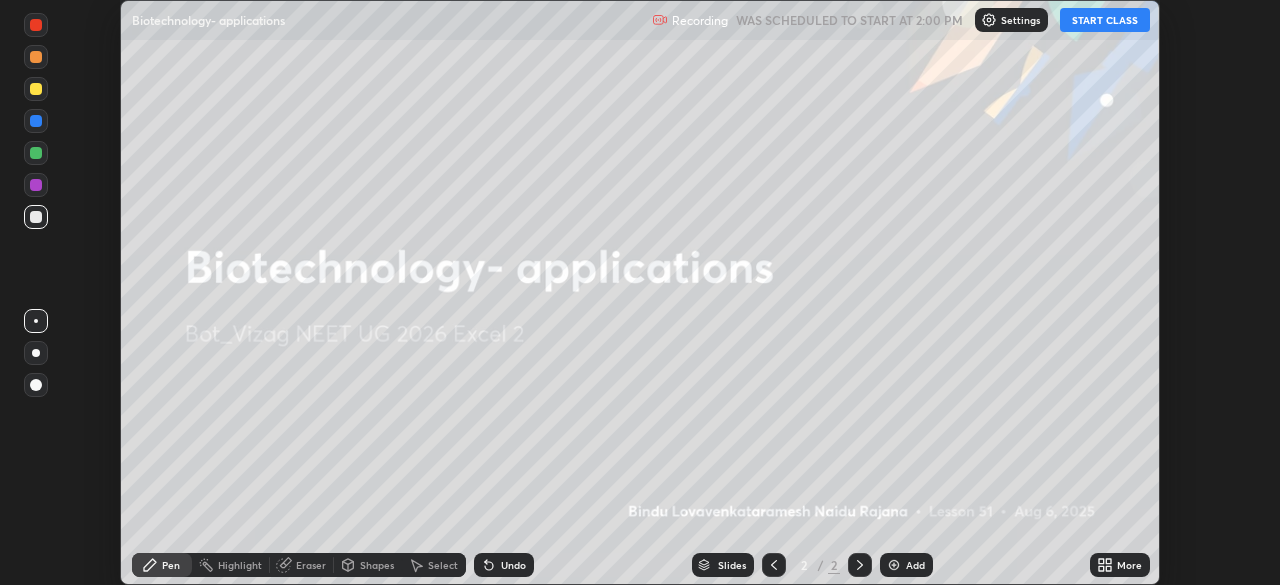 click on "START CLASS" at bounding box center [1105, 20] 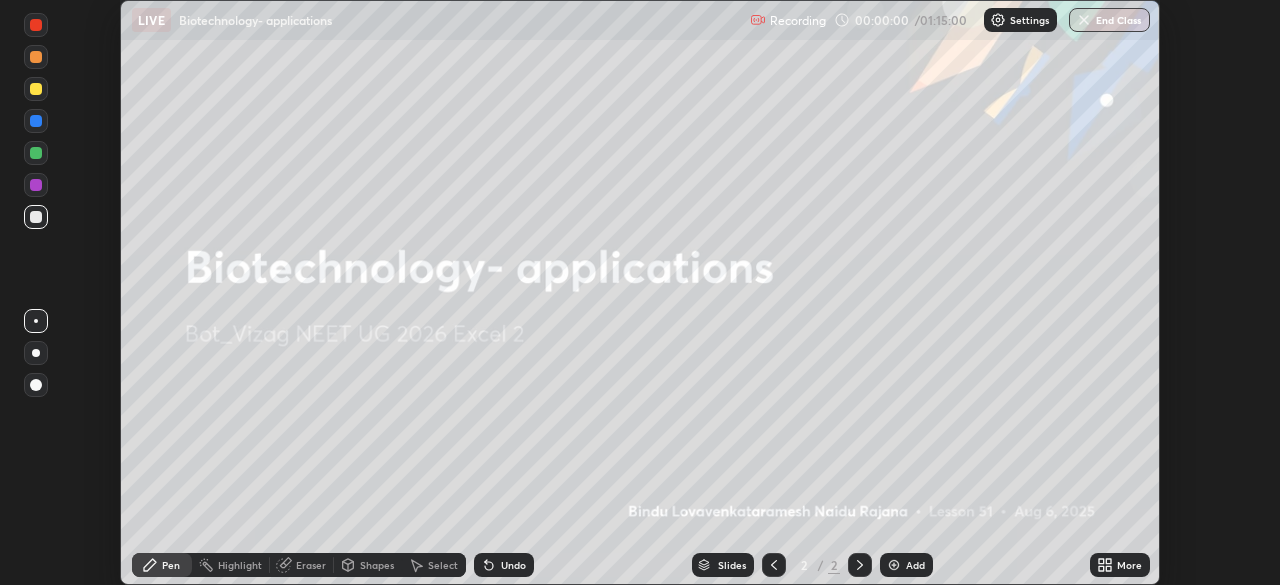 click 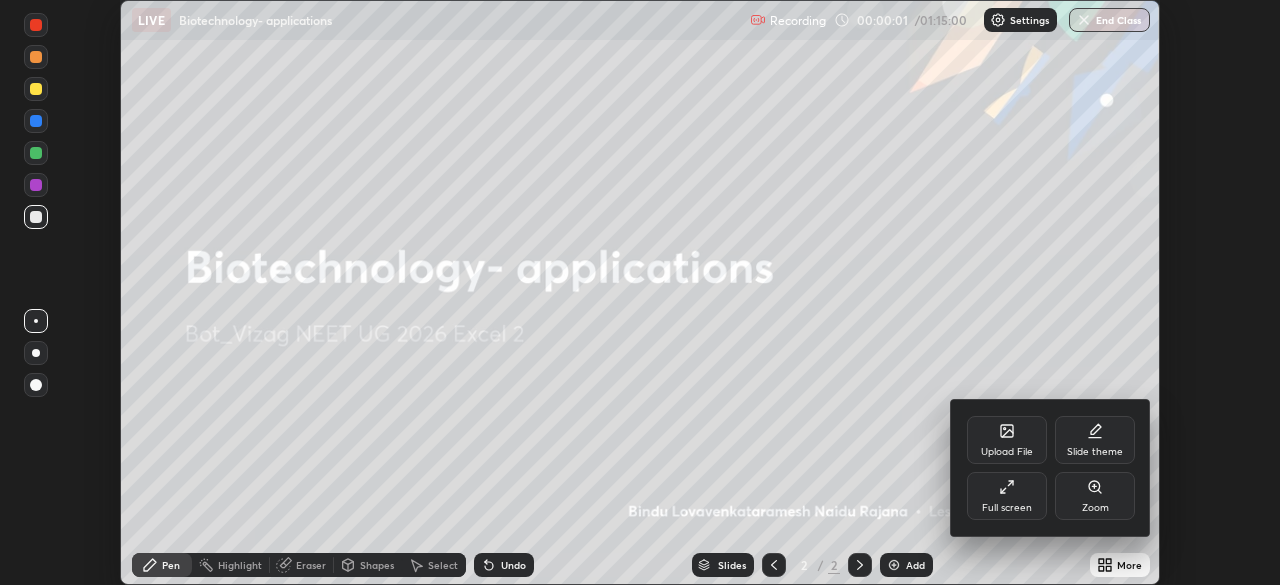 click on "Full screen" at bounding box center [1007, 496] 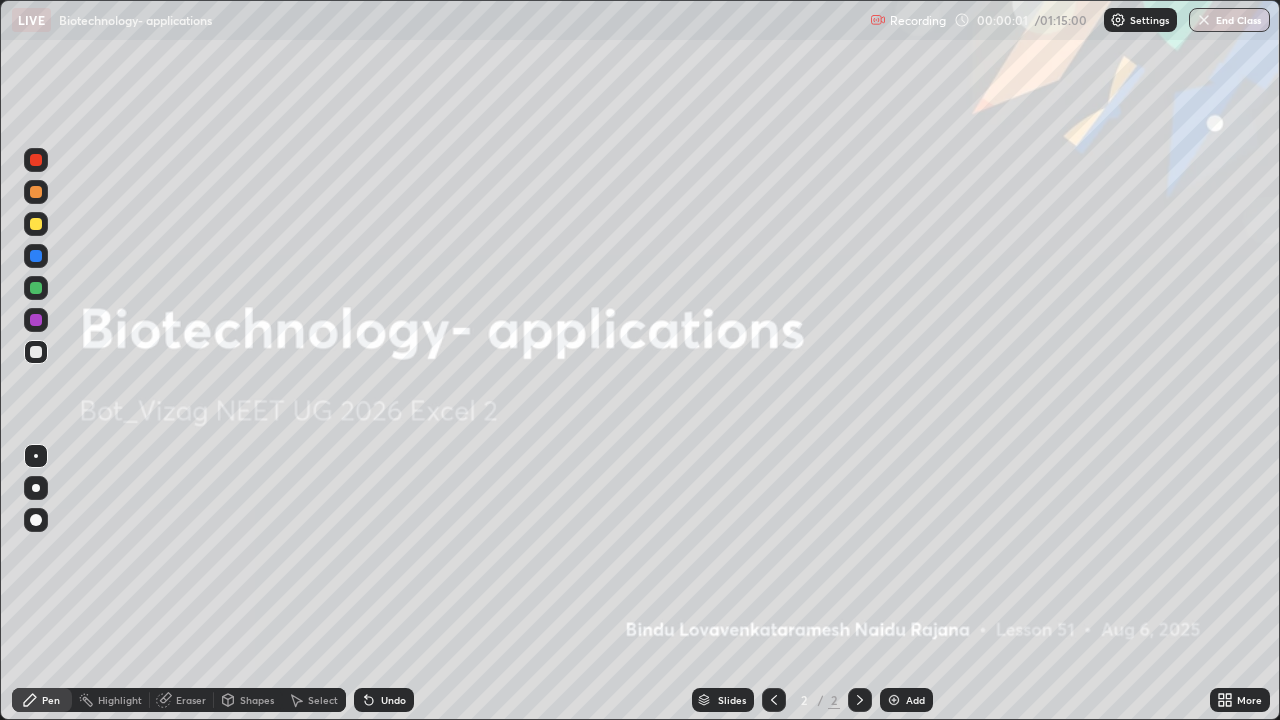 scroll, scrollTop: 99280, scrollLeft: 98720, axis: both 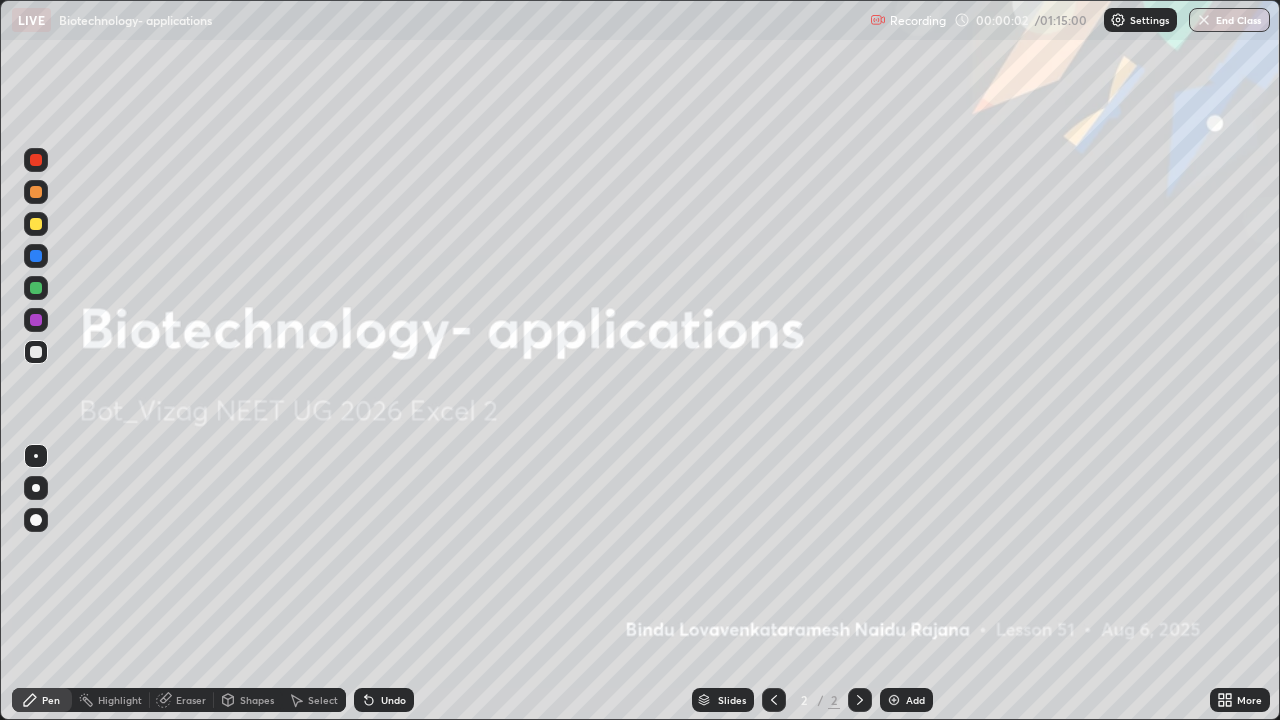 click at bounding box center (894, 700) 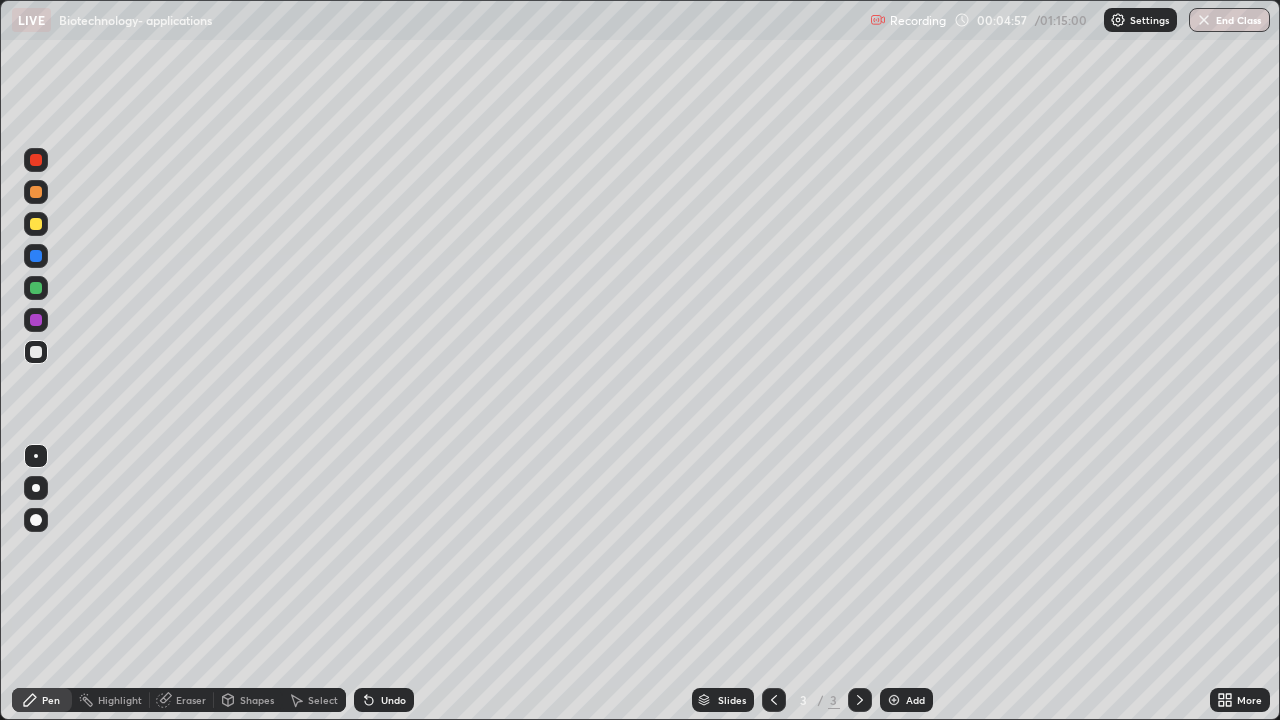 click at bounding box center (36, 488) 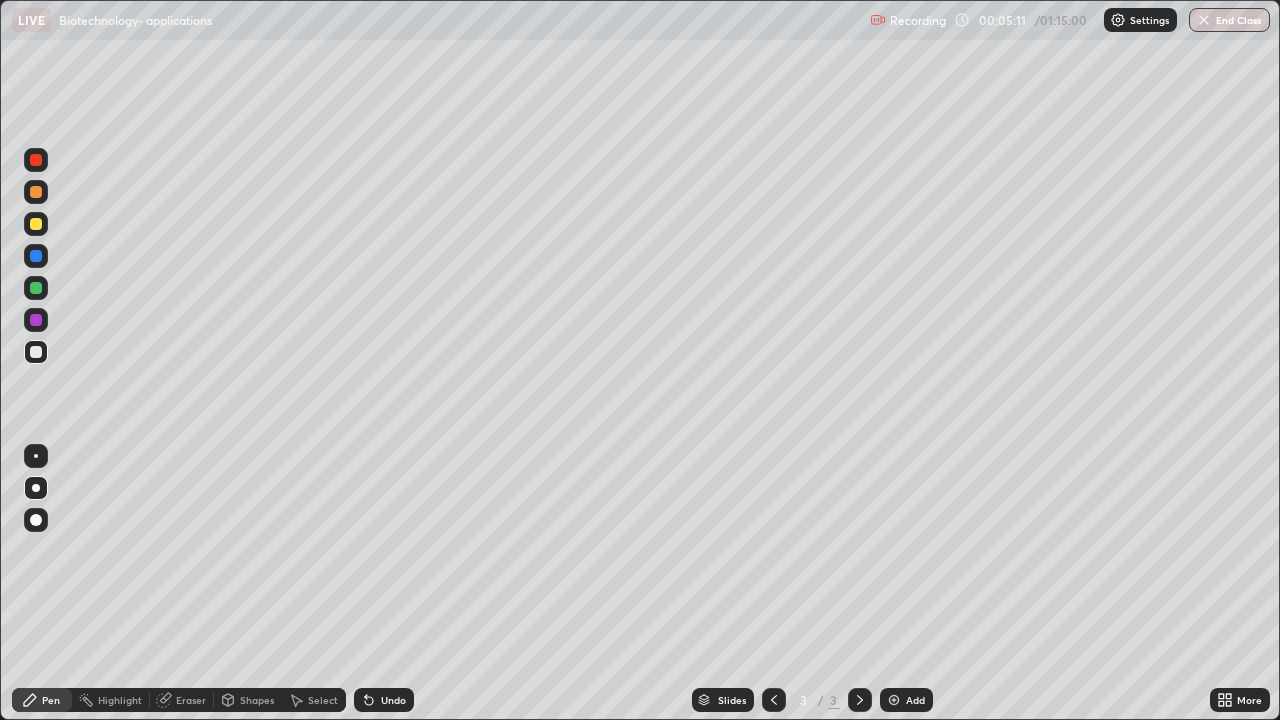 click at bounding box center (36, 192) 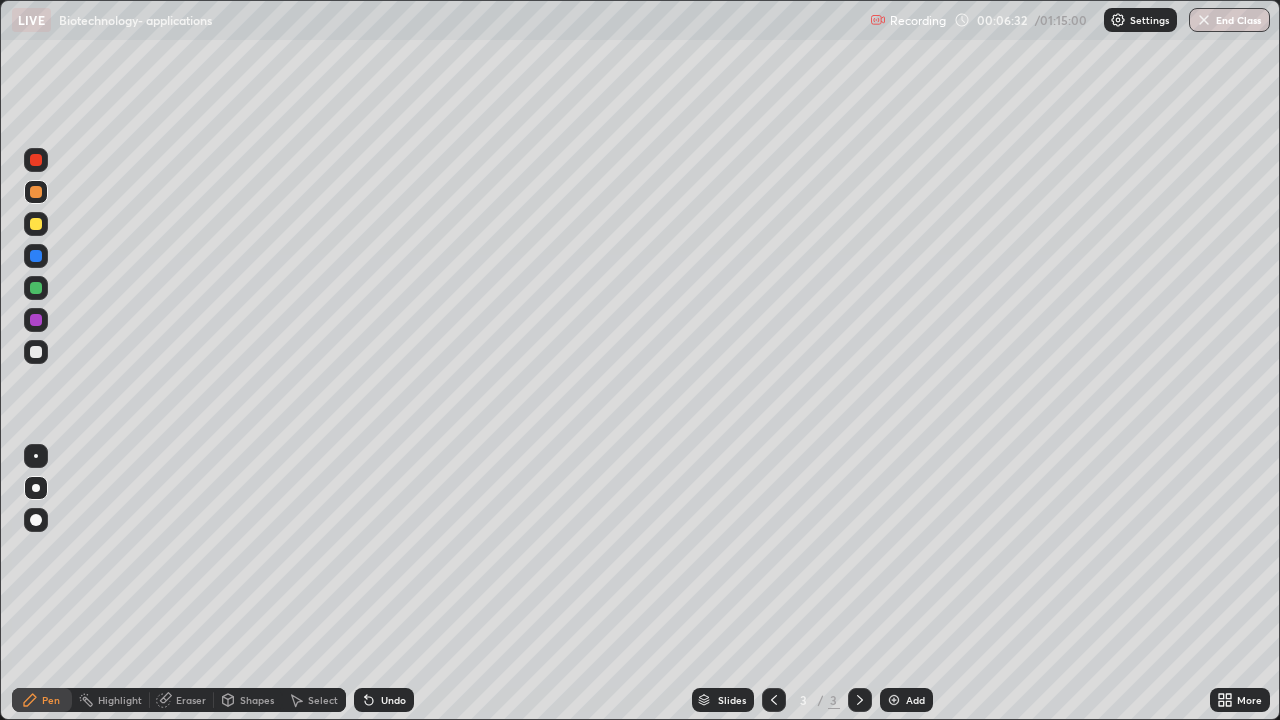 click at bounding box center (36, 160) 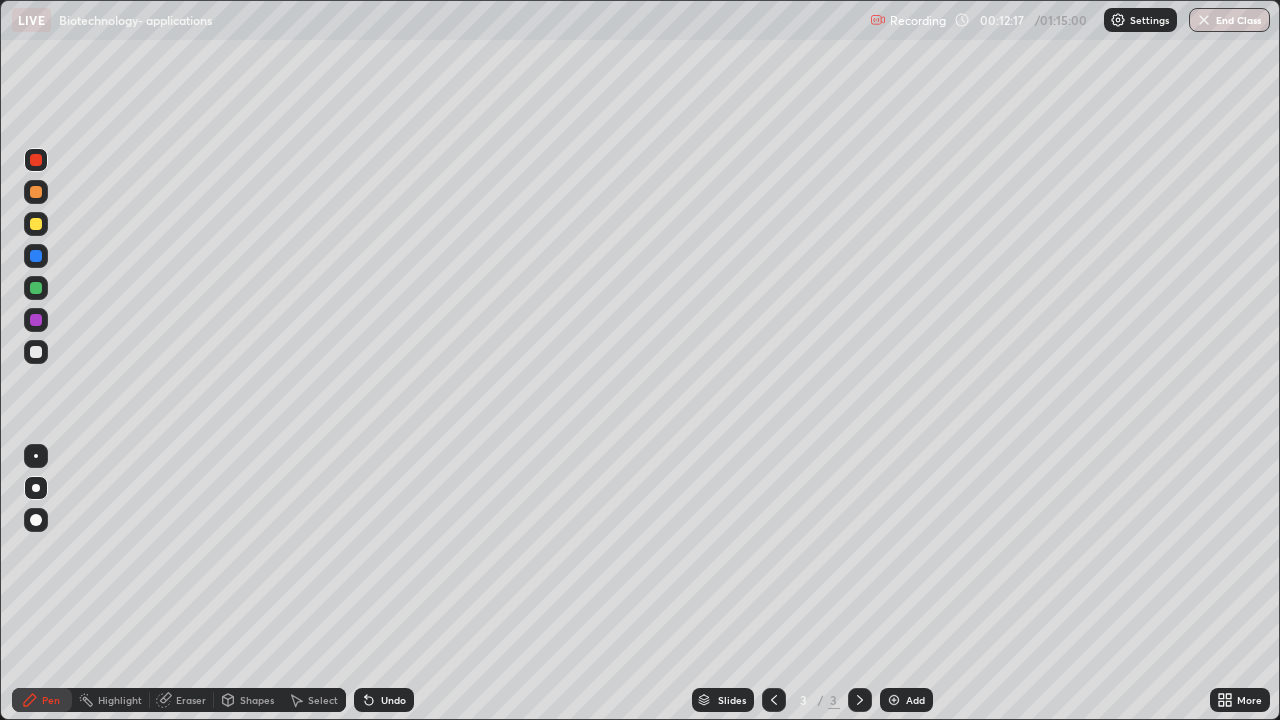 click at bounding box center [860, 700] 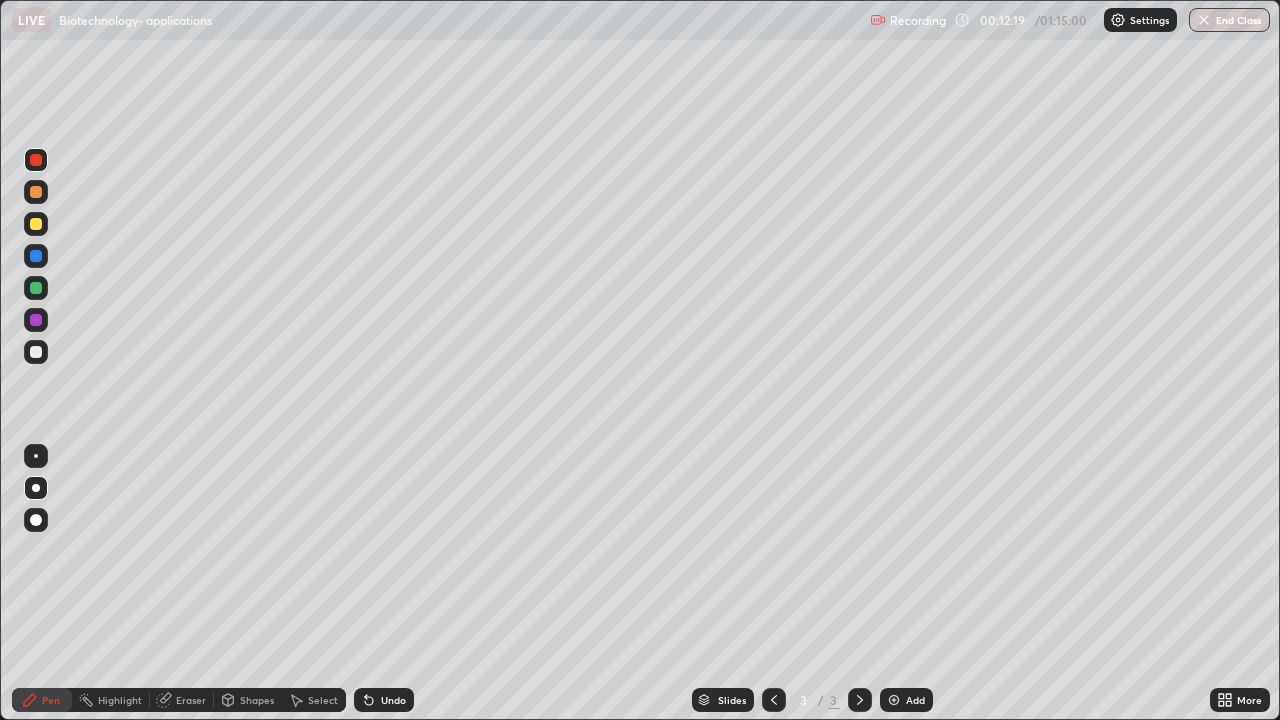 click at bounding box center [894, 700] 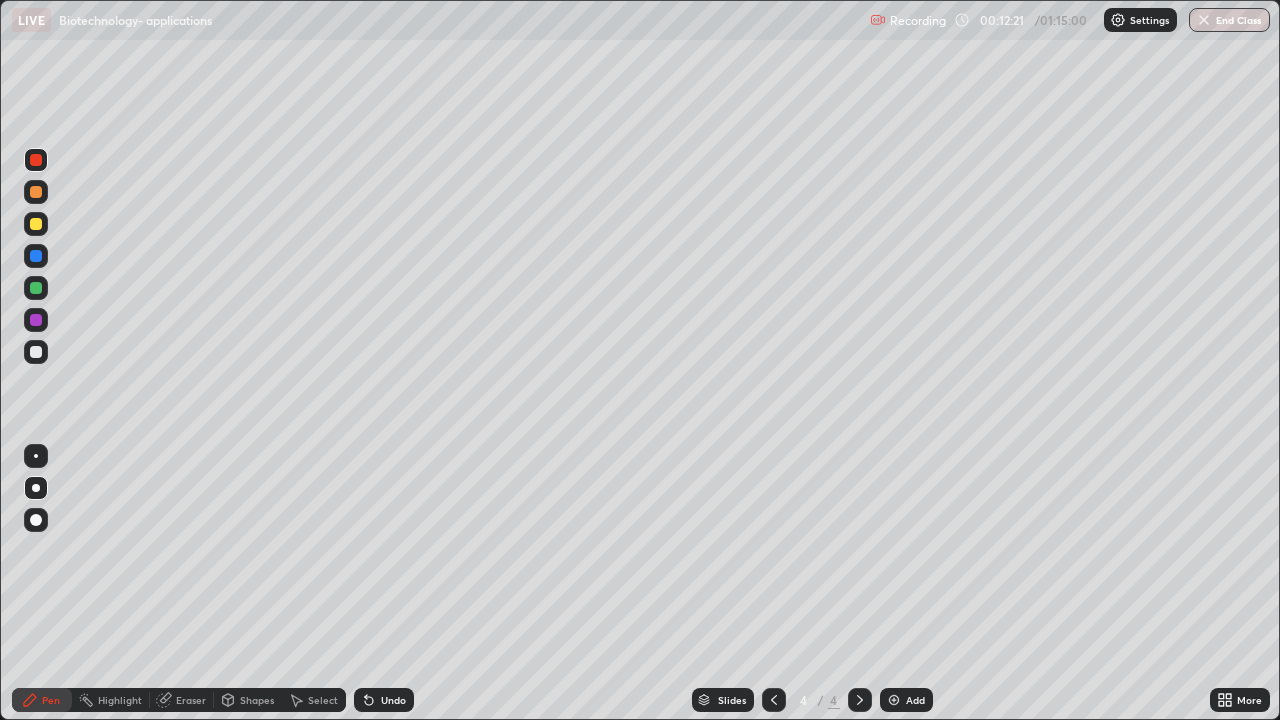click at bounding box center (36, 288) 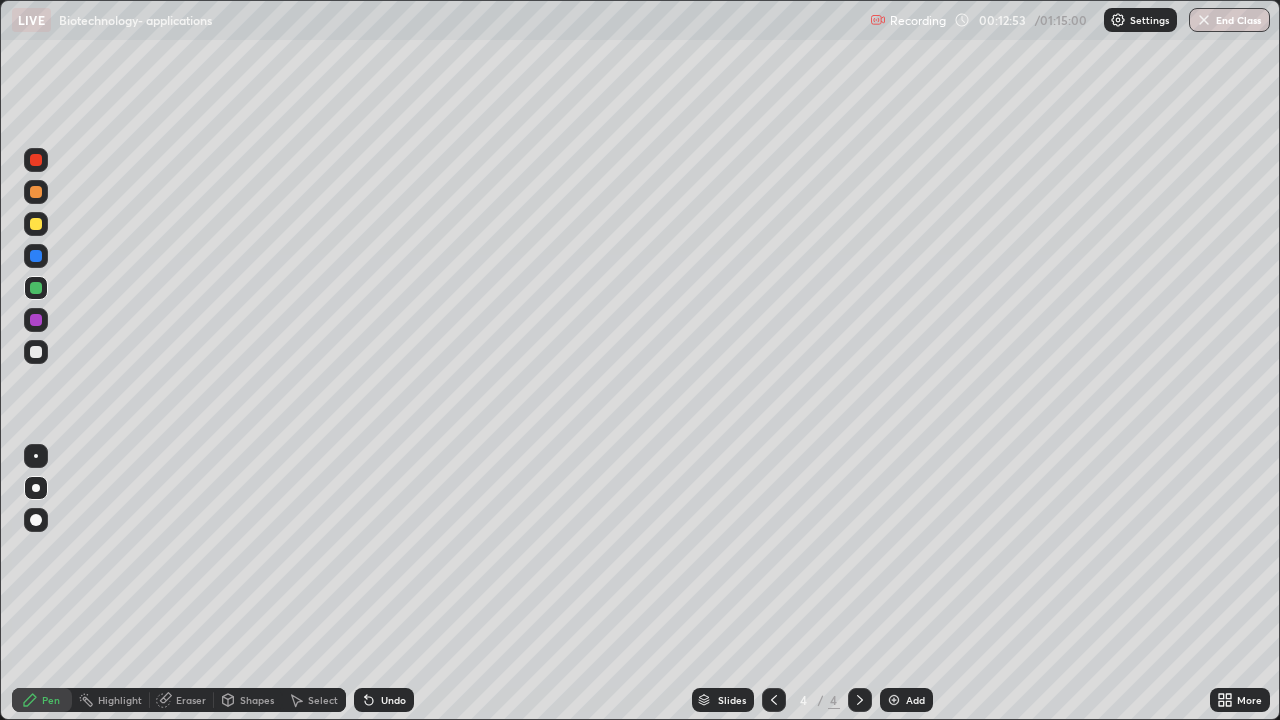 click at bounding box center (36, 224) 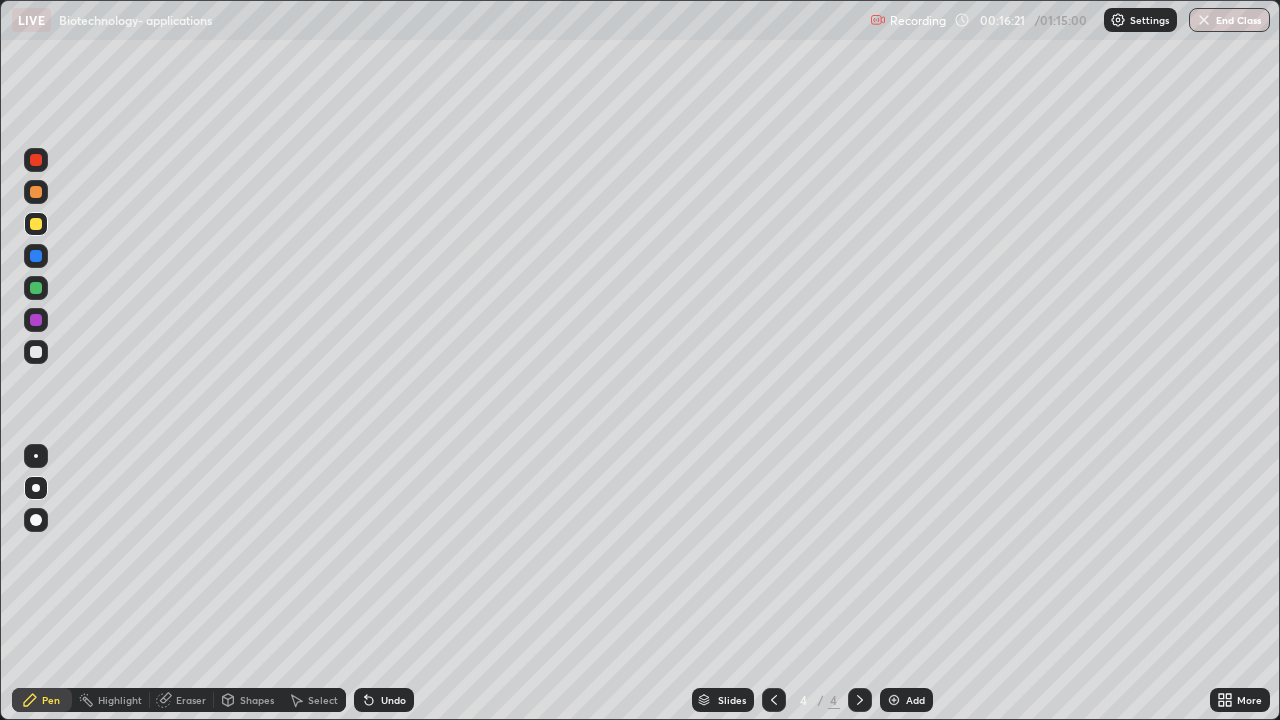 click at bounding box center (894, 700) 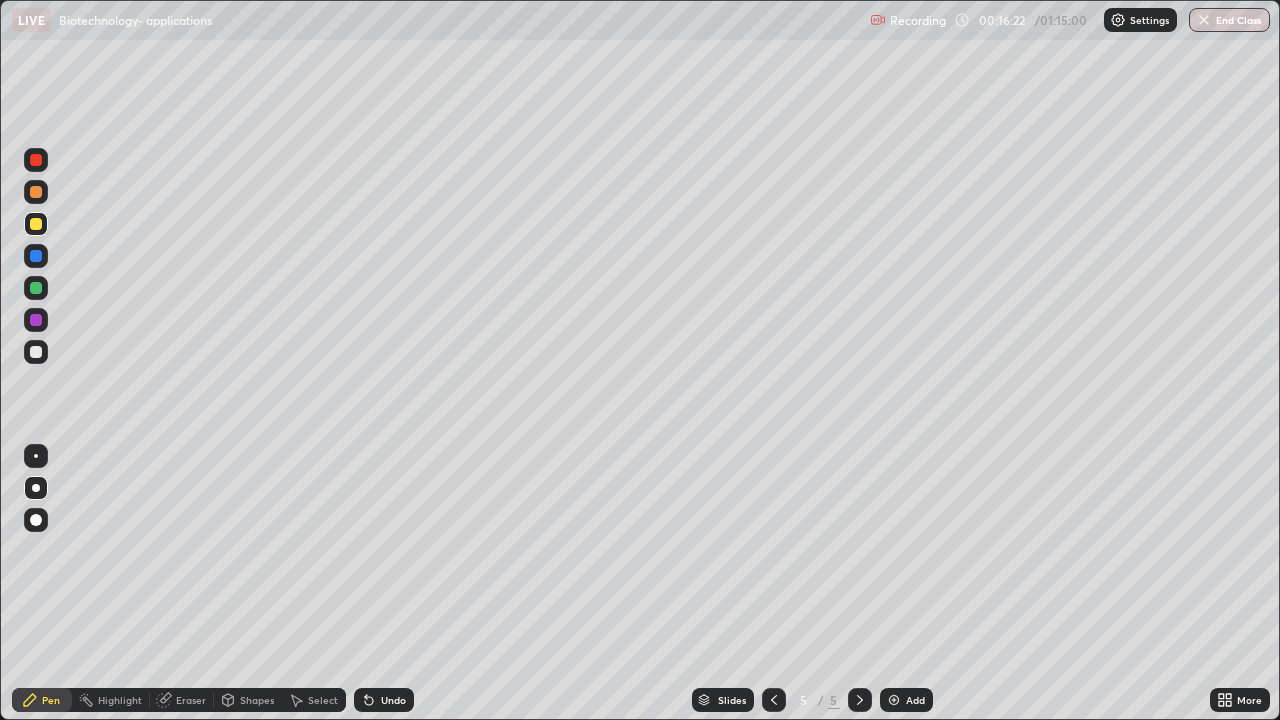 click at bounding box center (36, 352) 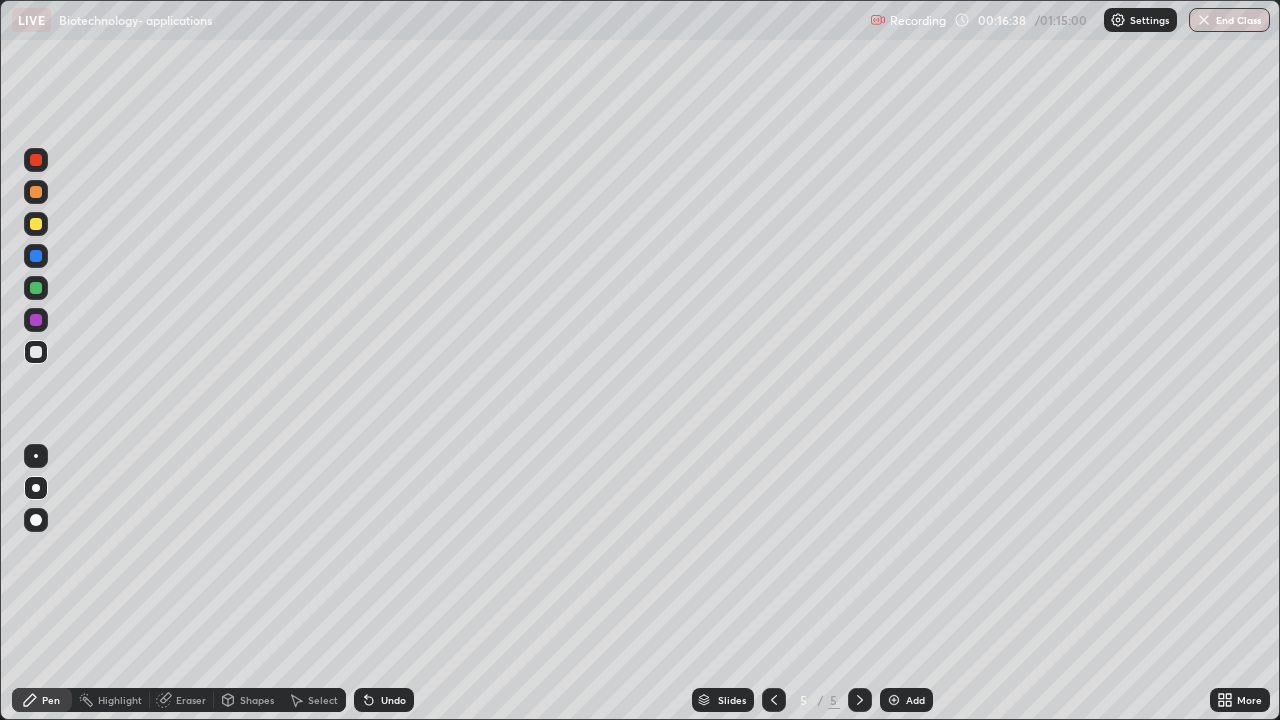 click at bounding box center (36, 224) 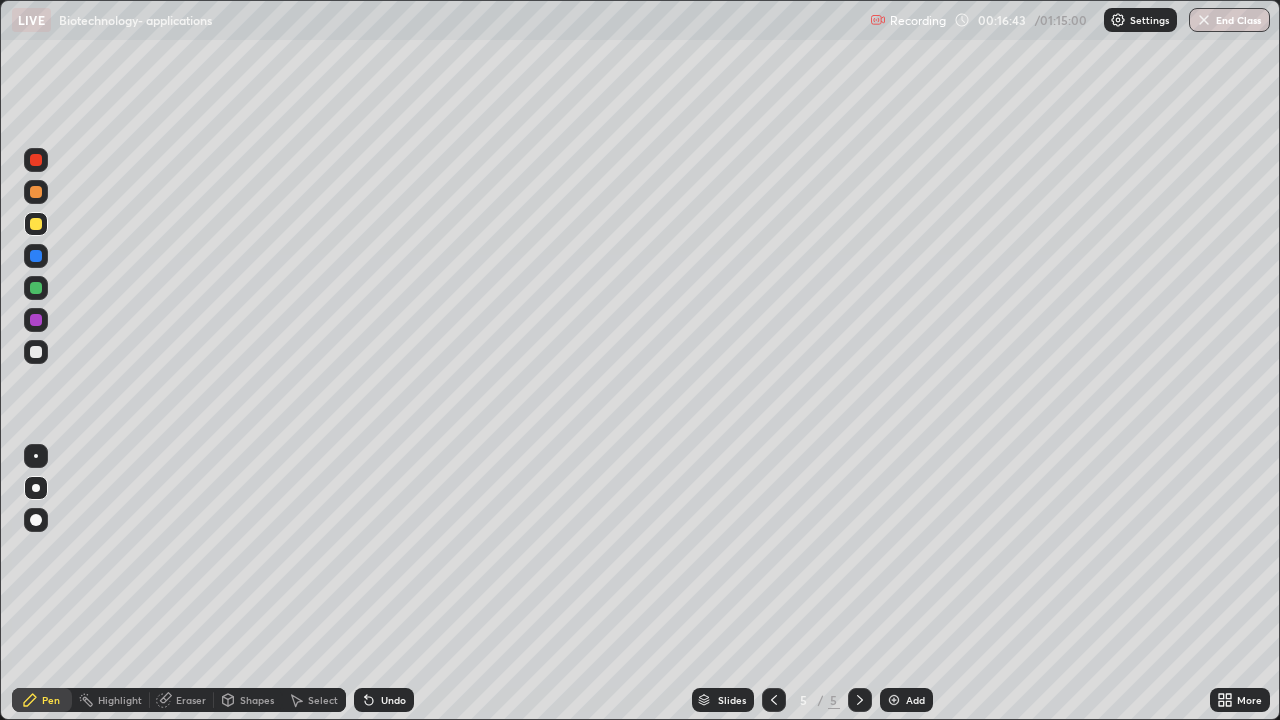 click at bounding box center (36, 256) 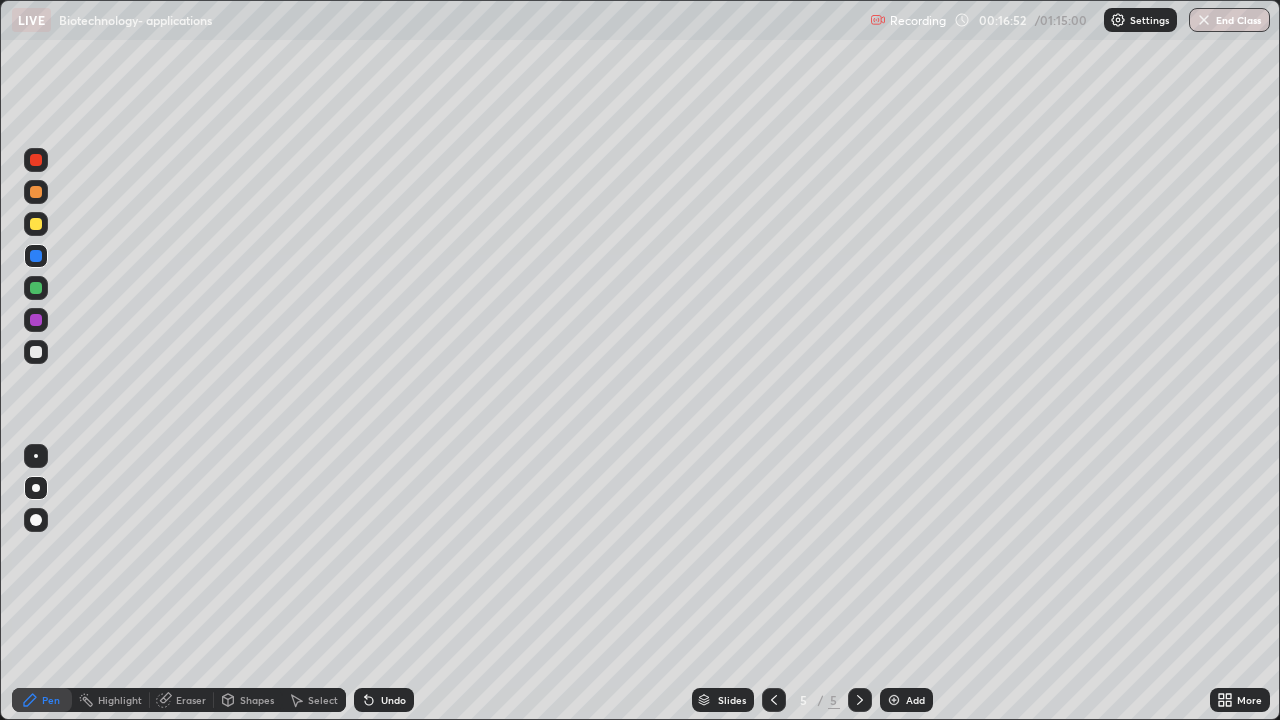 click at bounding box center (36, 320) 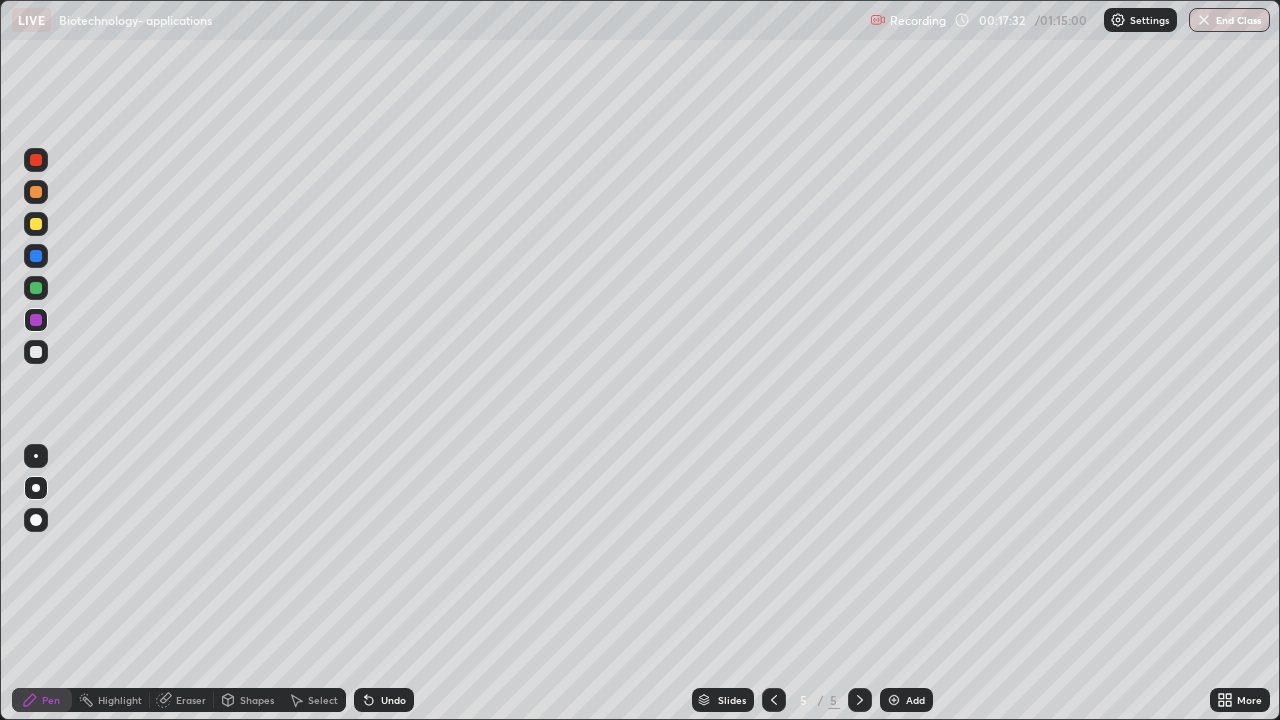 click at bounding box center [36, 352] 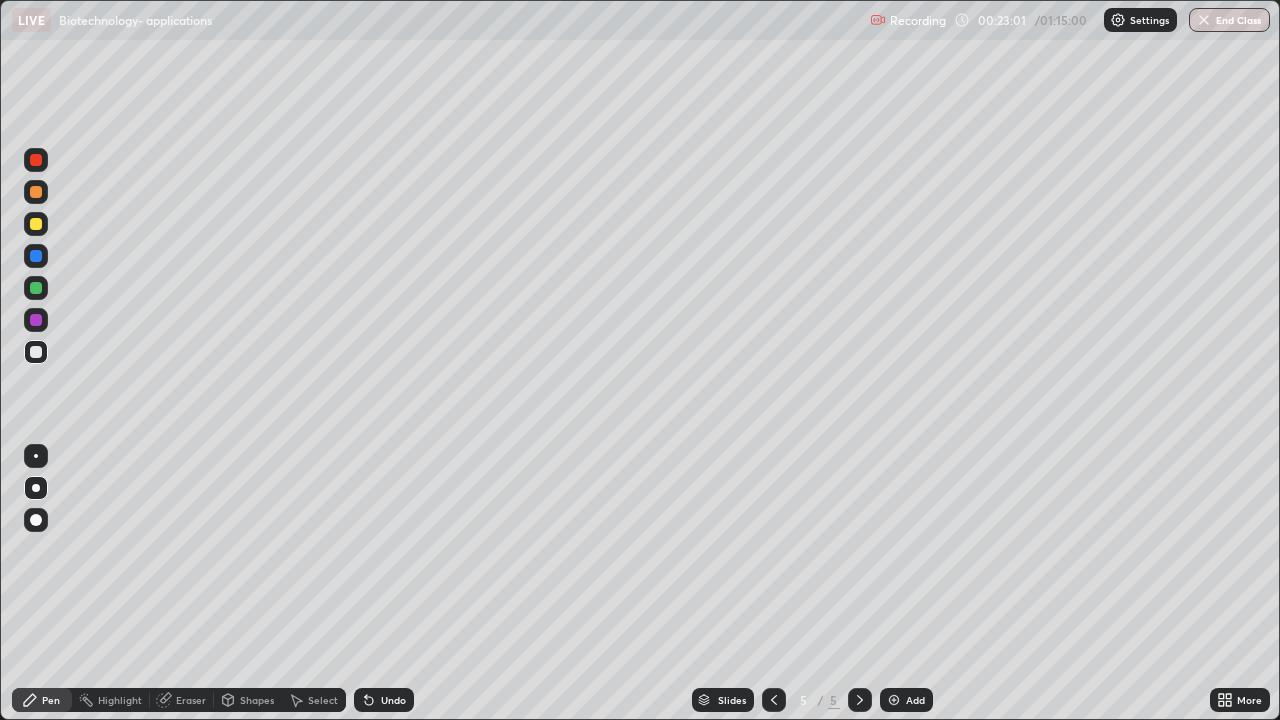 click at bounding box center [894, 700] 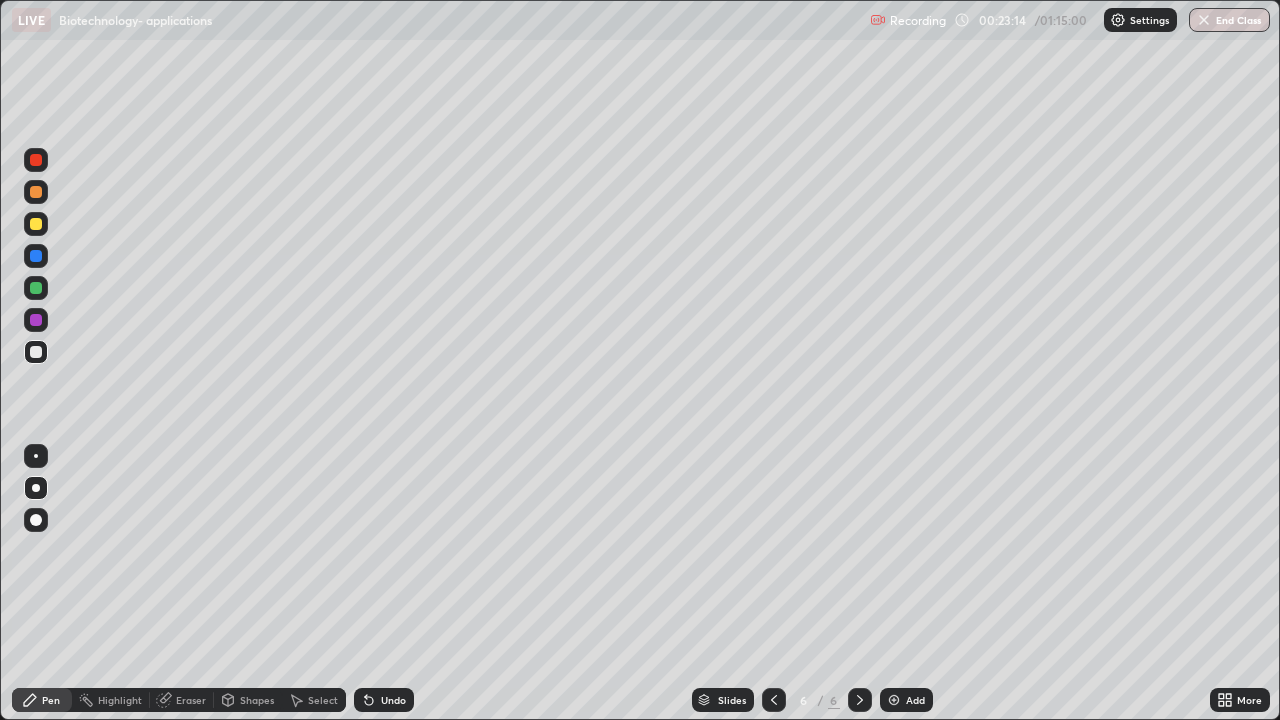 click at bounding box center [36, 224] 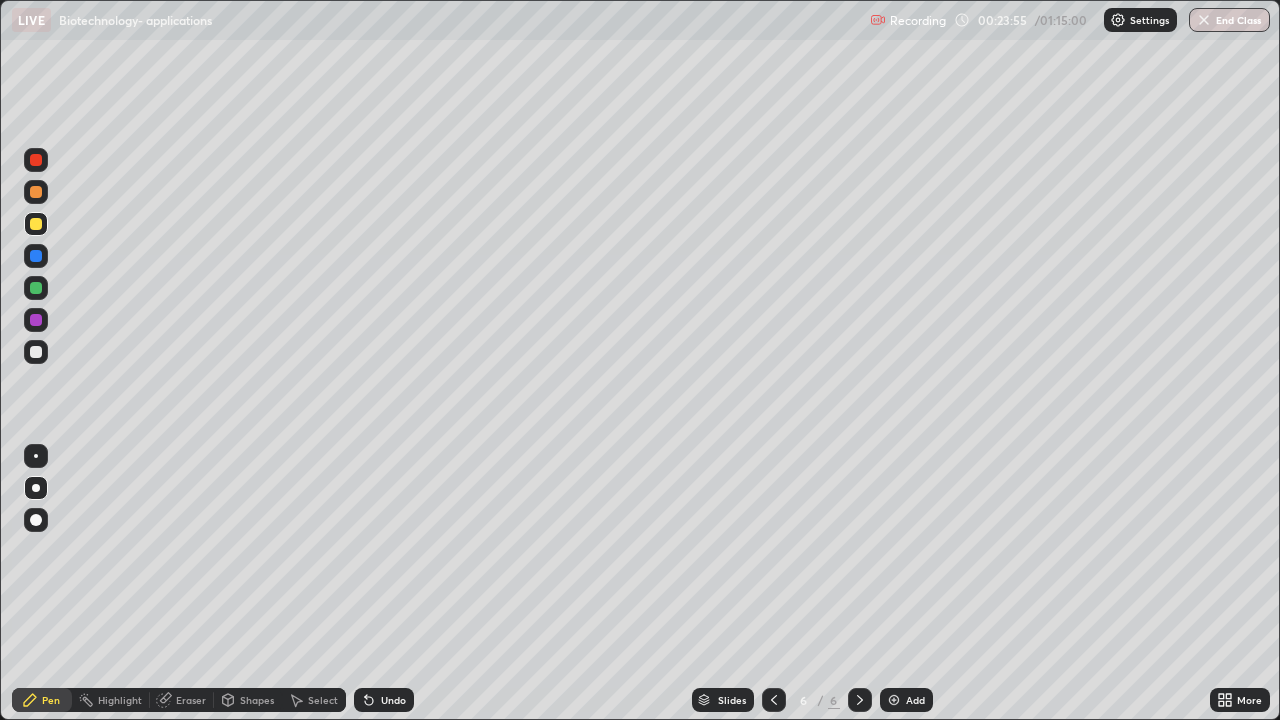 click at bounding box center (36, 352) 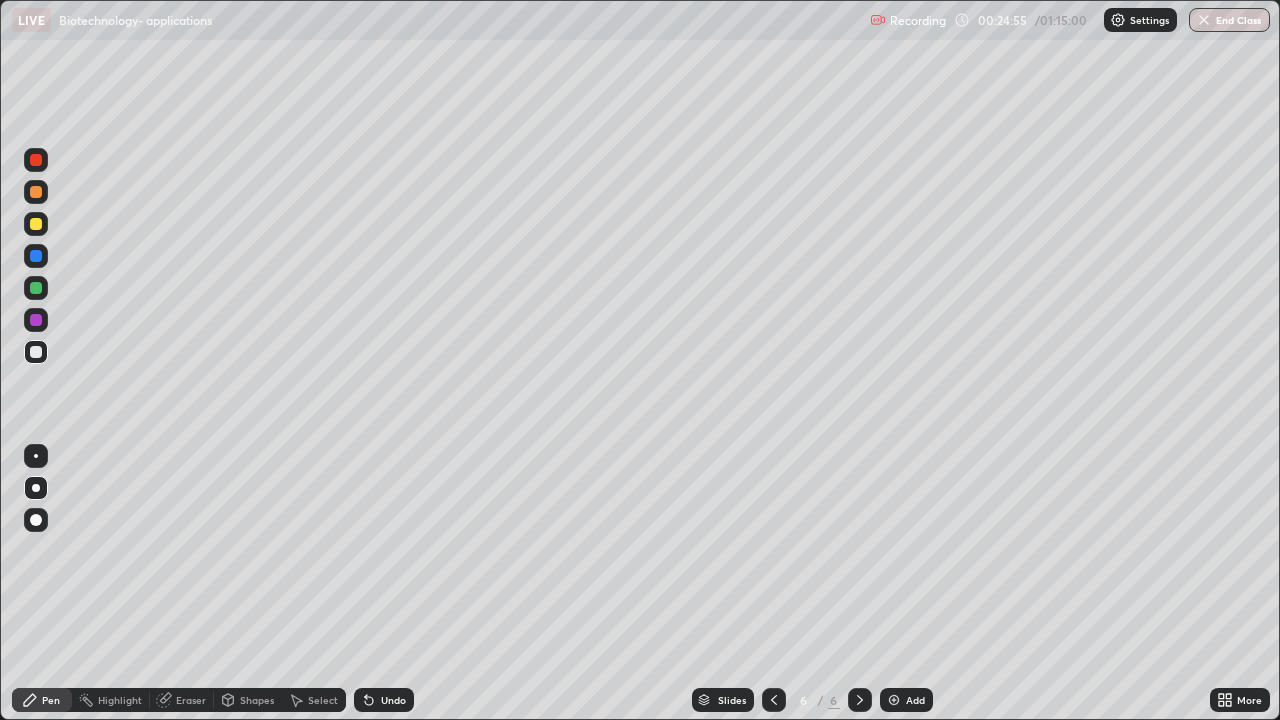 click at bounding box center (36, 224) 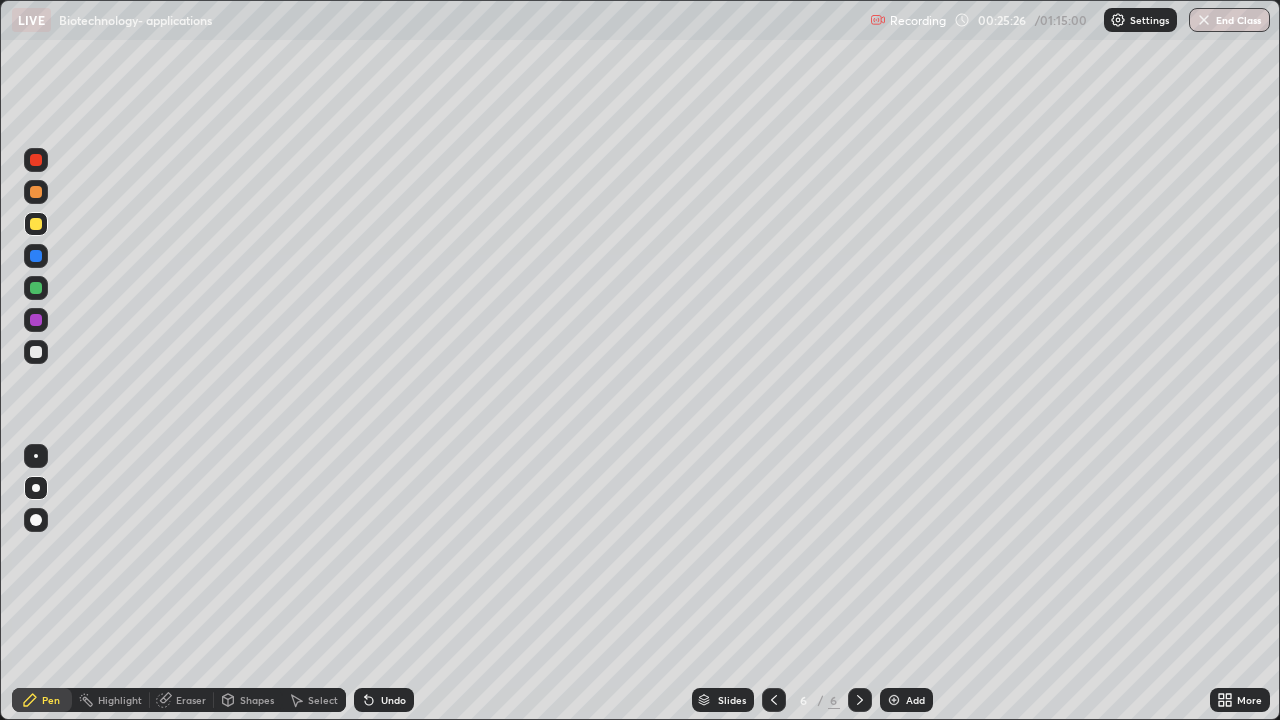 click at bounding box center (36, 352) 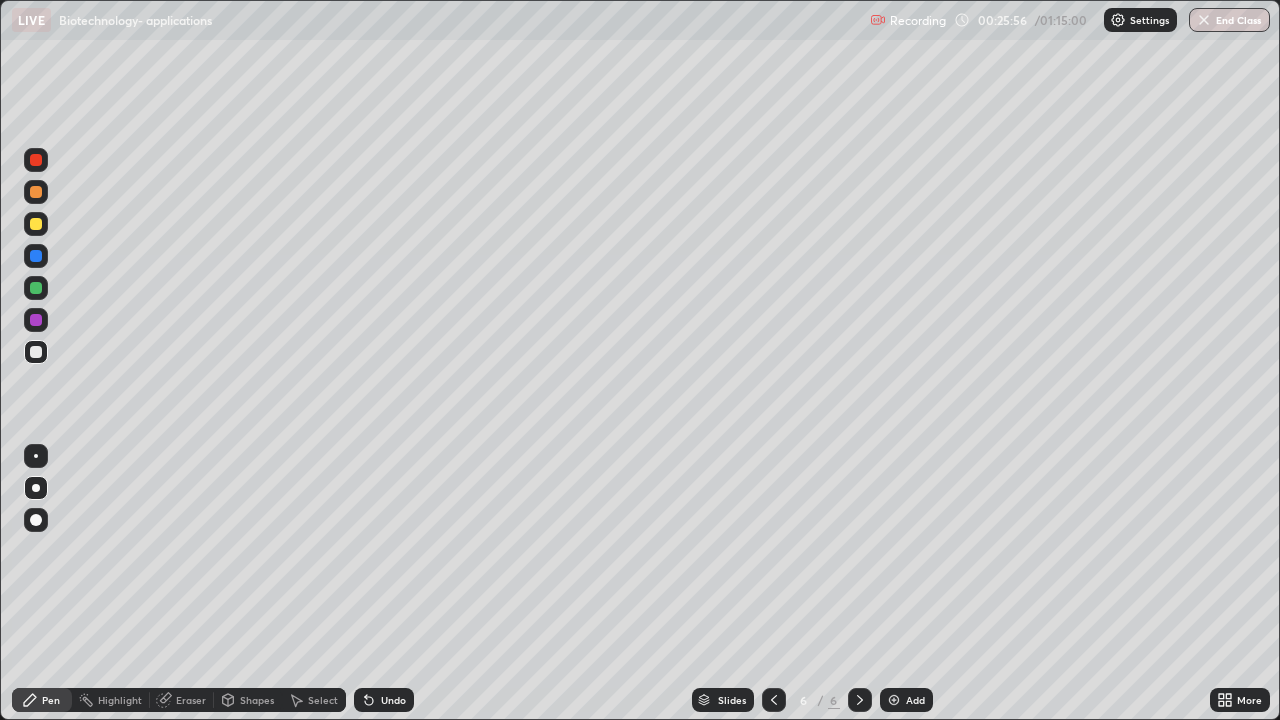 click at bounding box center [36, 224] 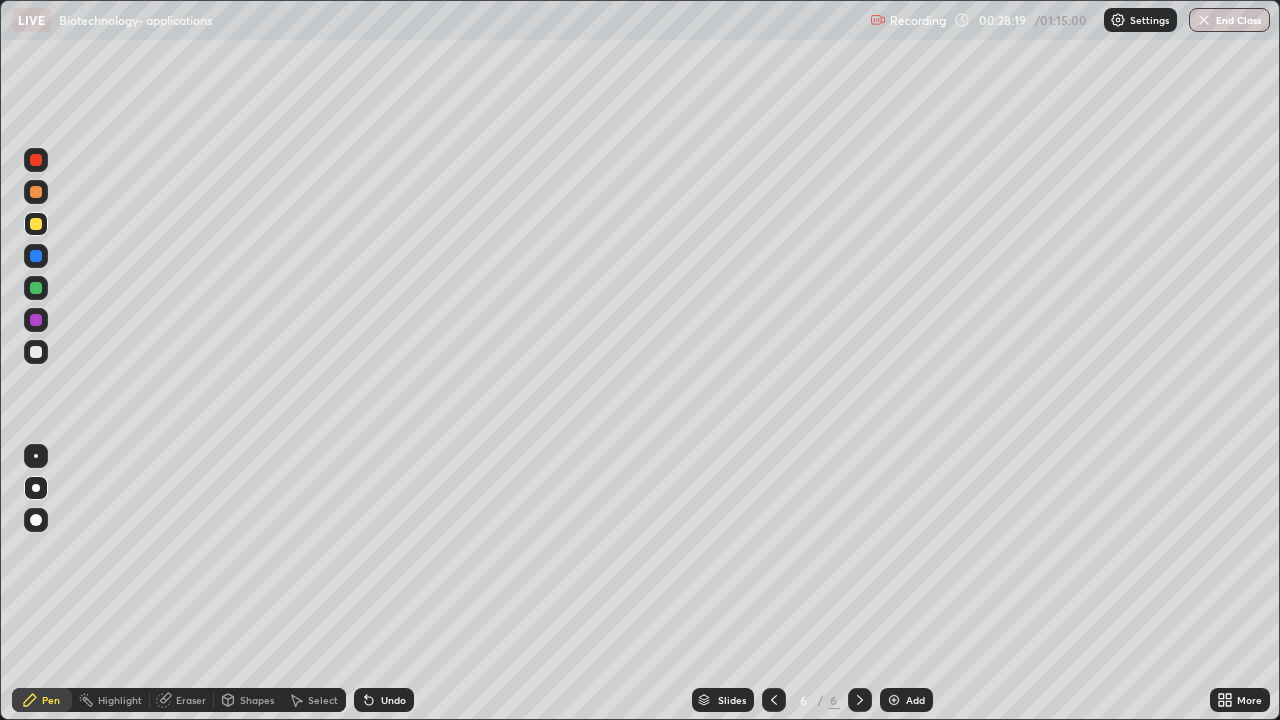 click at bounding box center [894, 700] 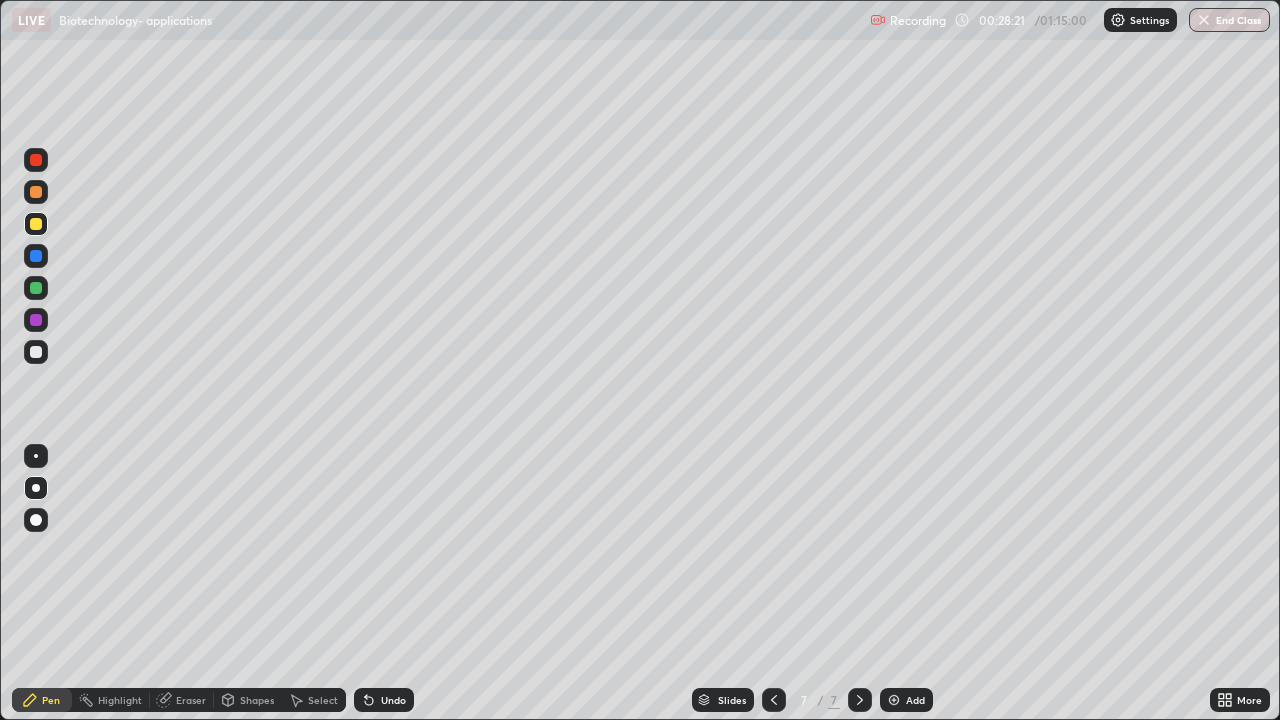 click at bounding box center (36, 352) 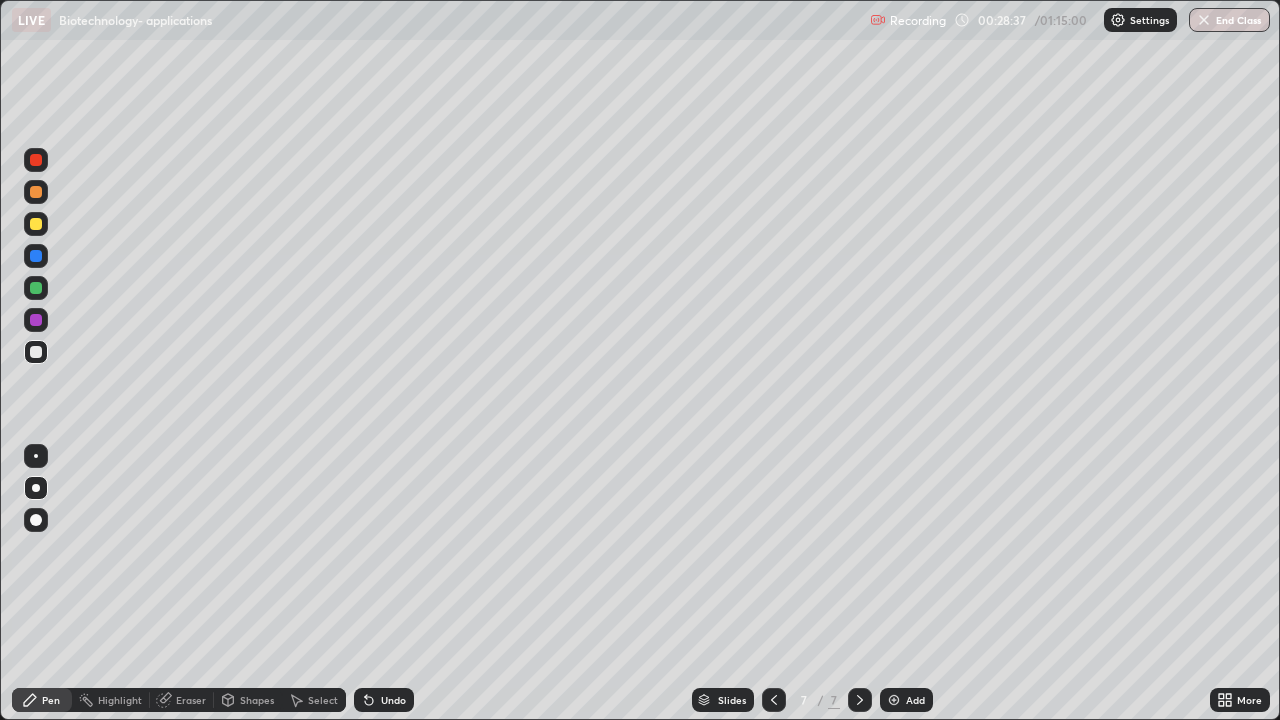 click at bounding box center (36, 224) 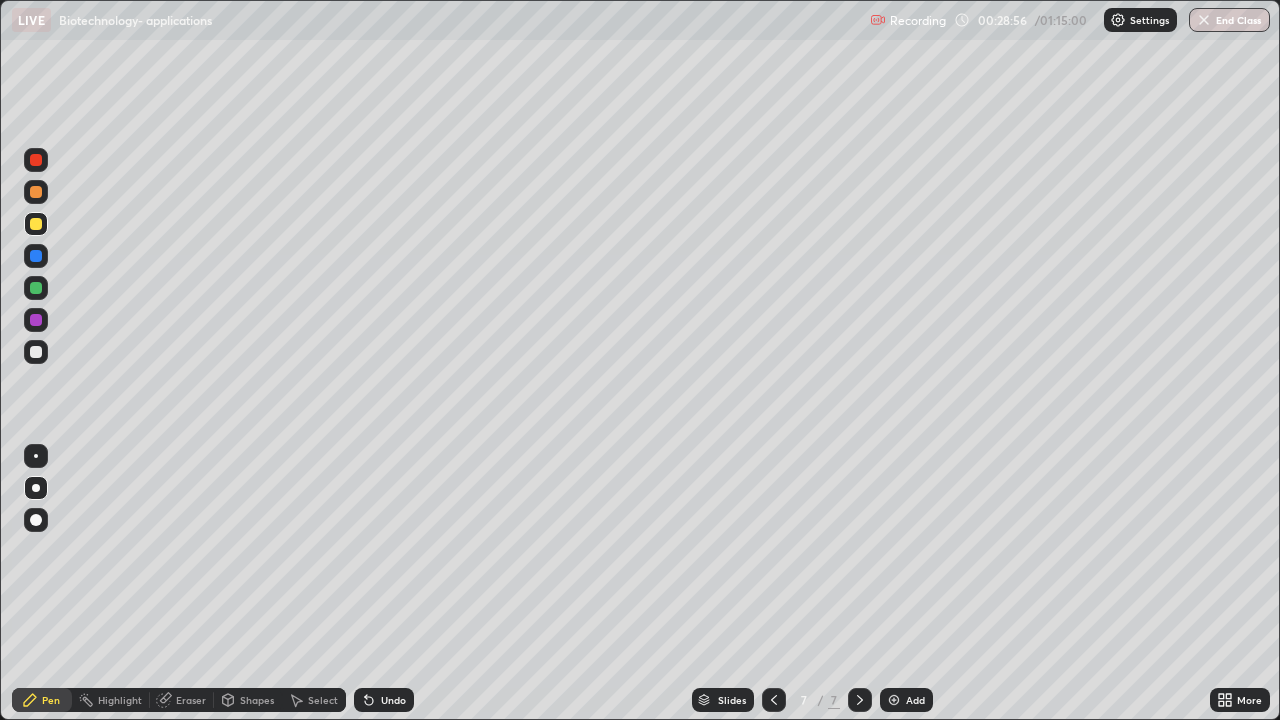 click at bounding box center [36, 192] 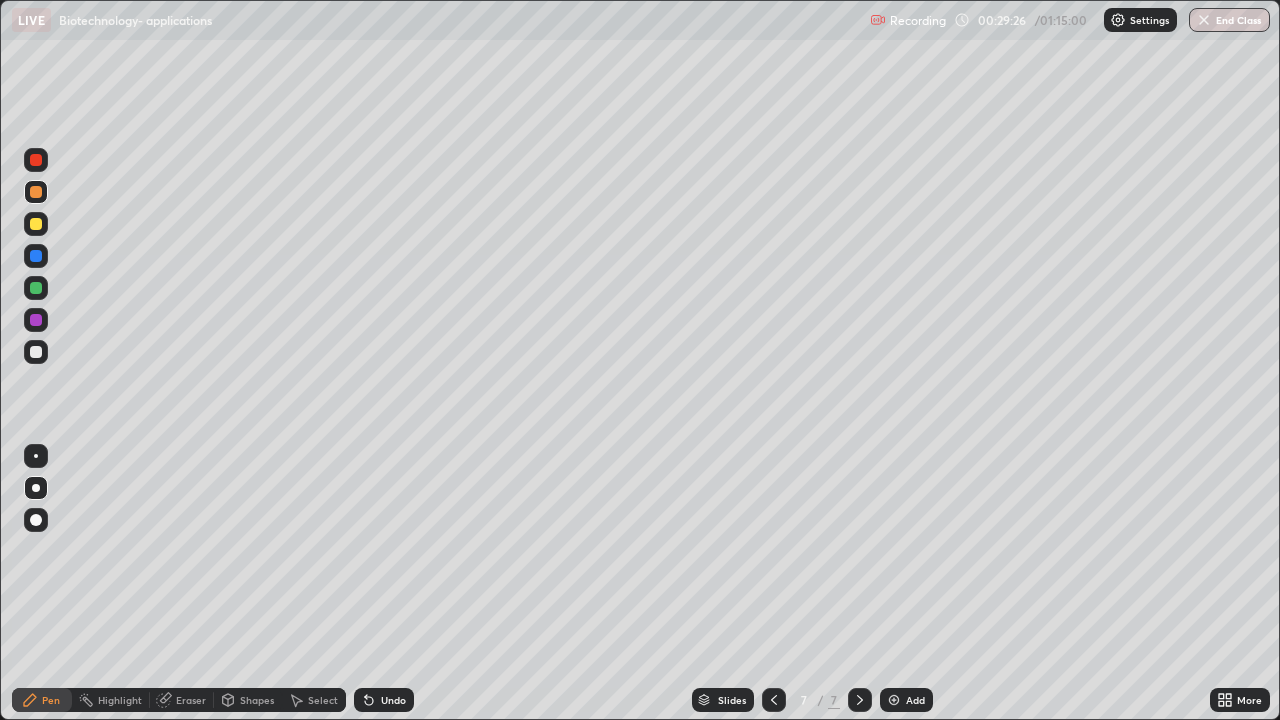click at bounding box center [36, 320] 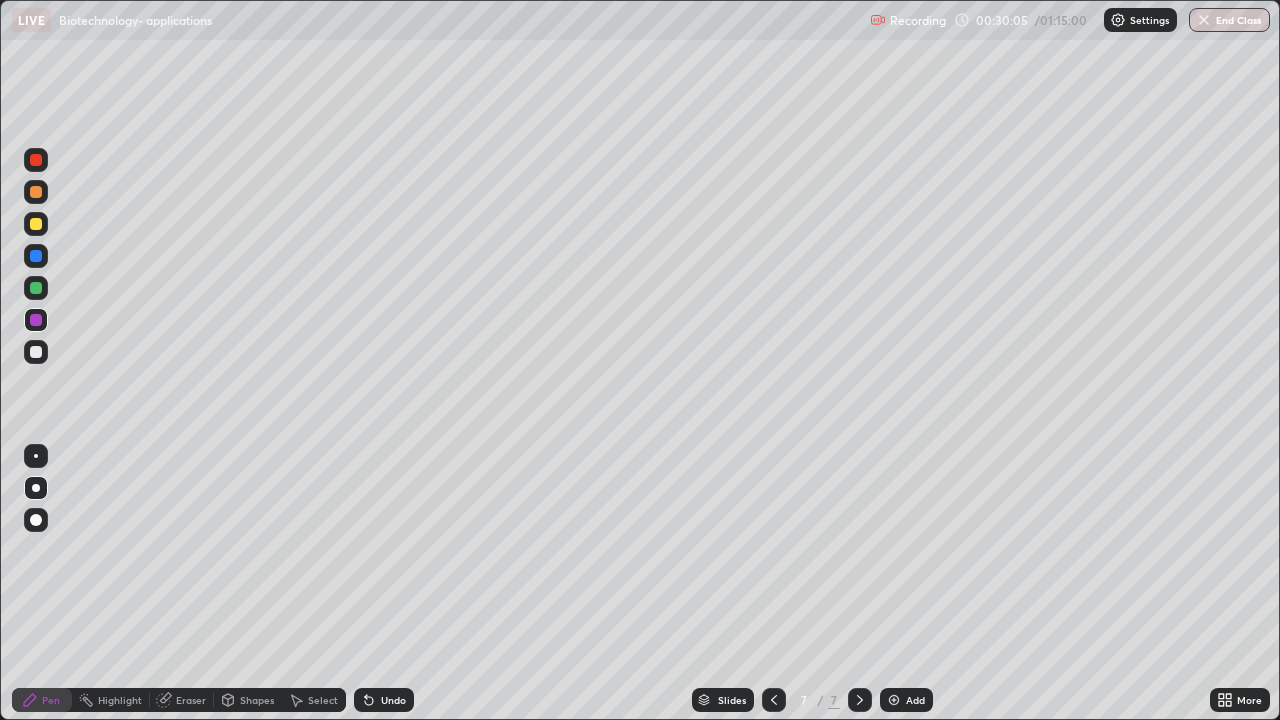 click at bounding box center (36, 352) 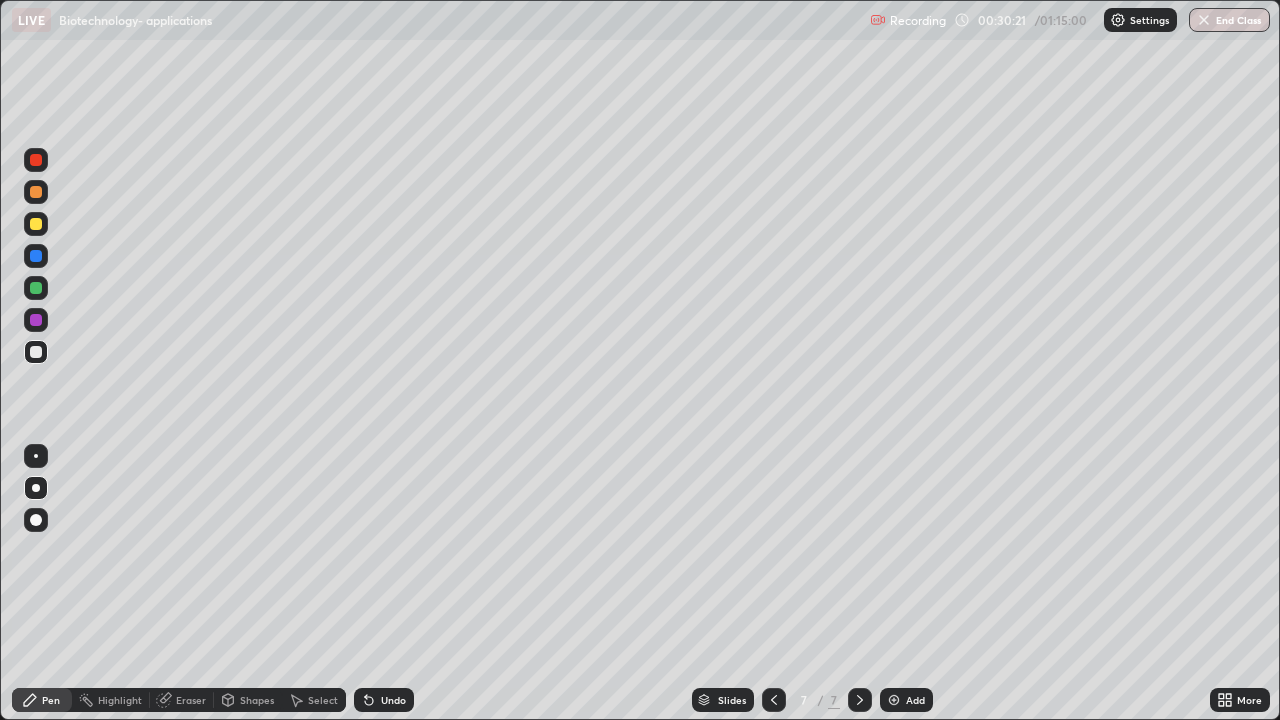 click at bounding box center [36, 224] 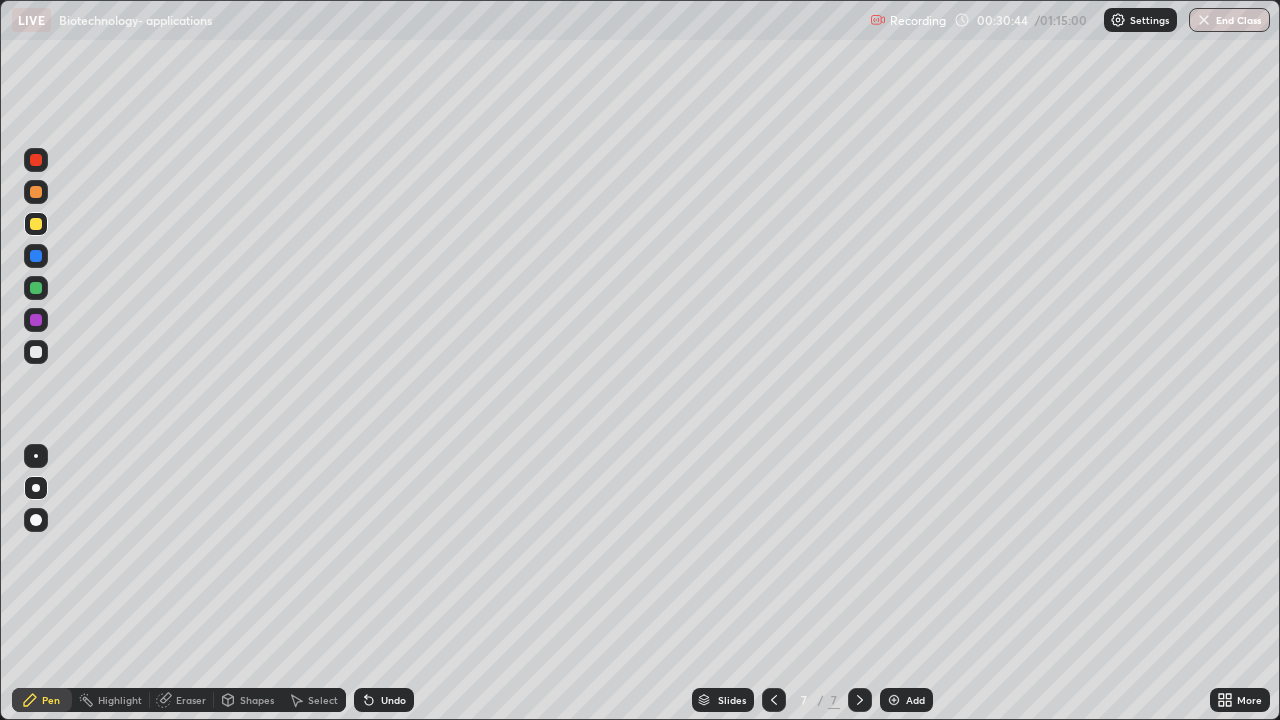 click at bounding box center [36, 288] 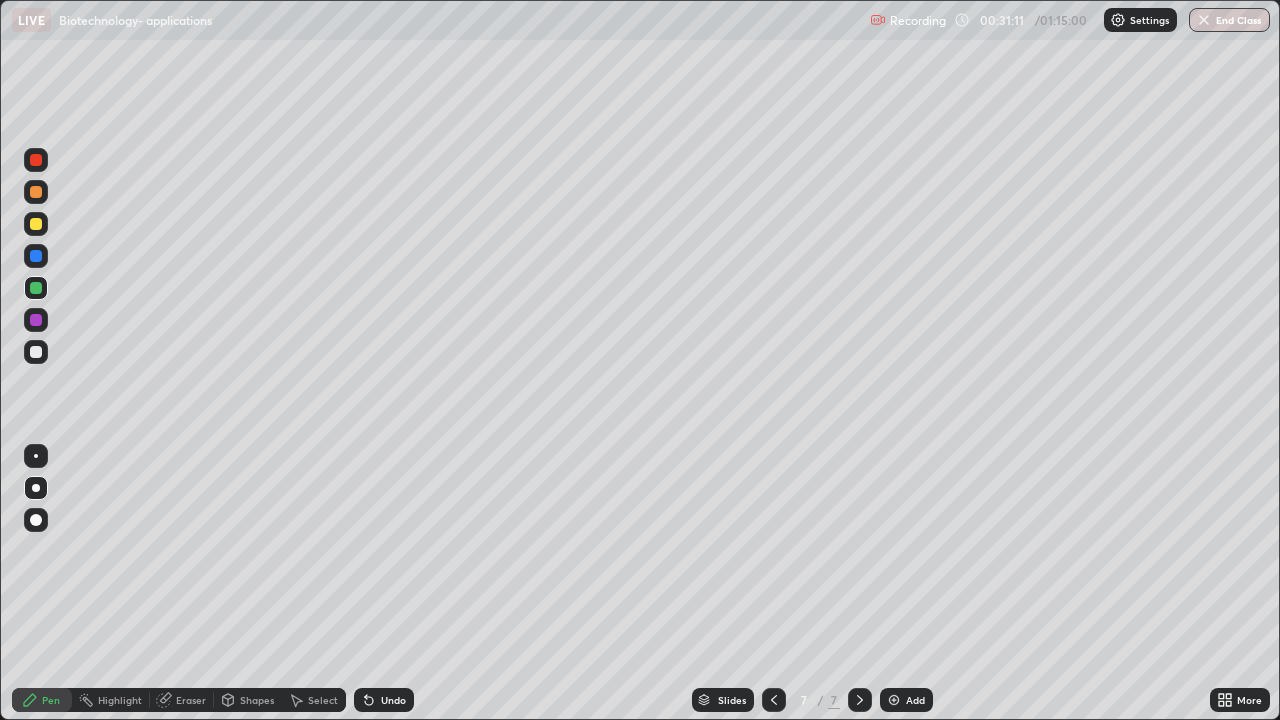 click at bounding box center (36, 320) 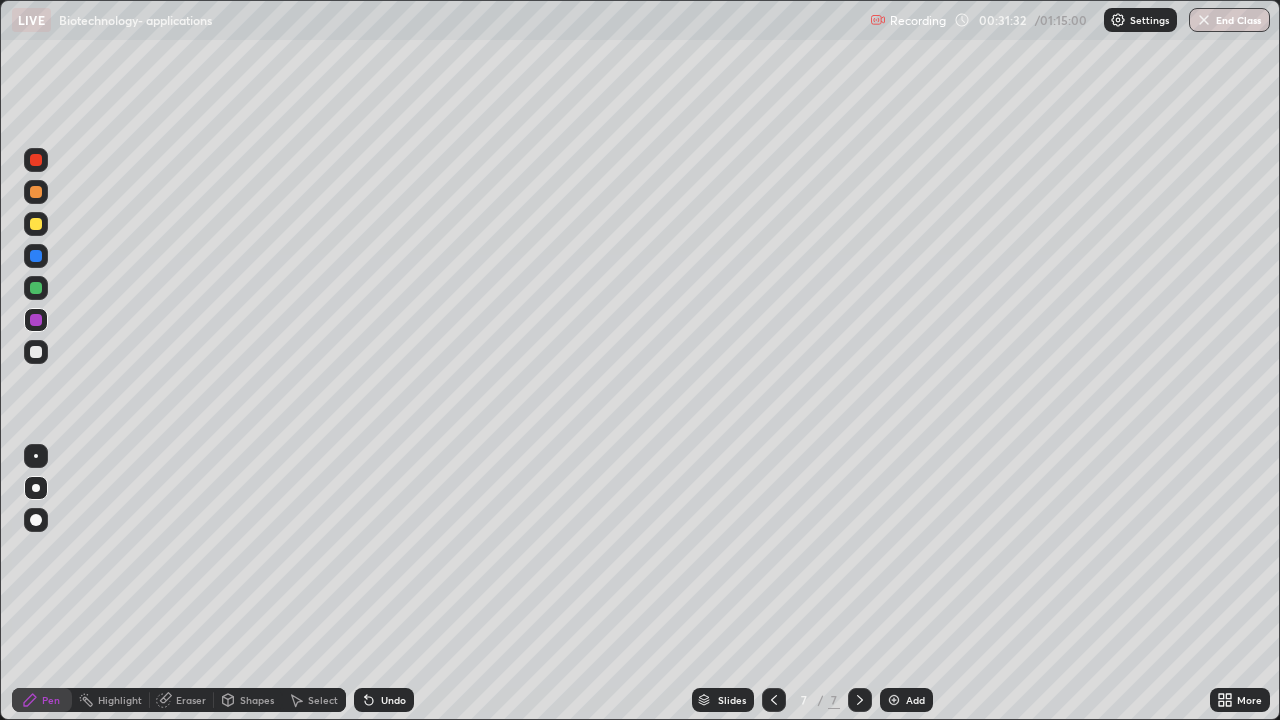 click at bounding box center (894, 700) 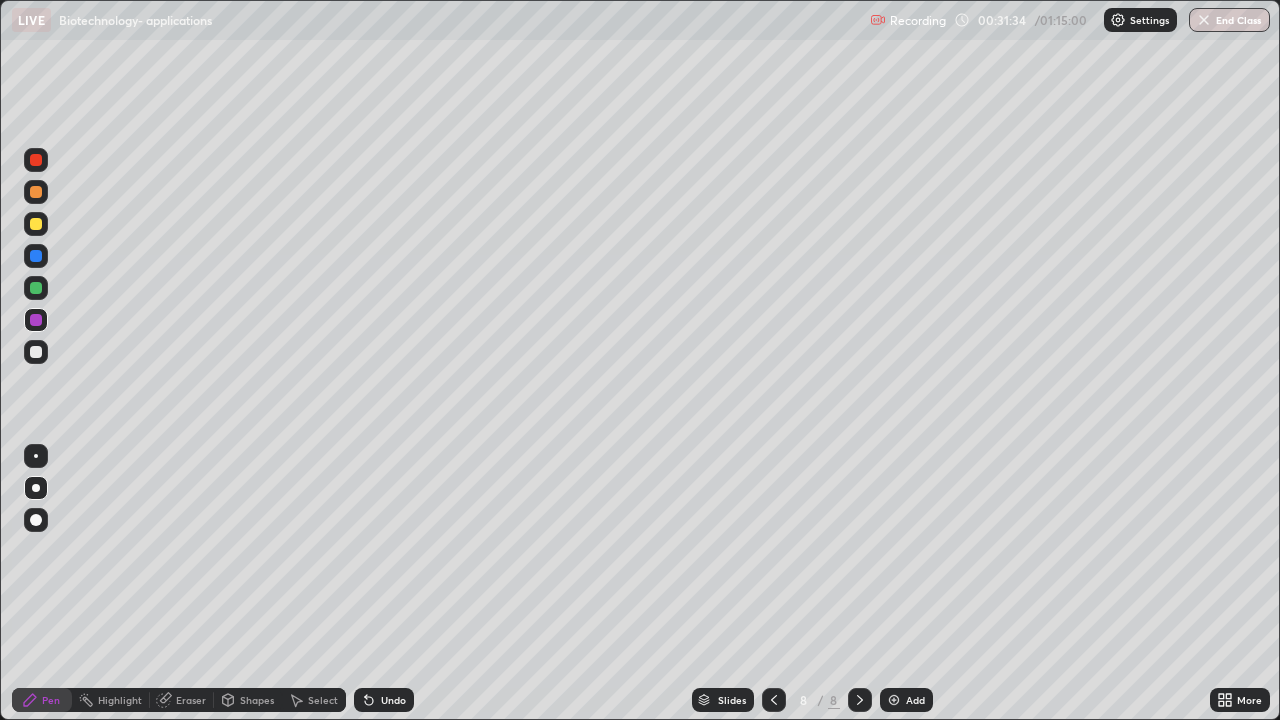 click at bounding box center (36, 352) 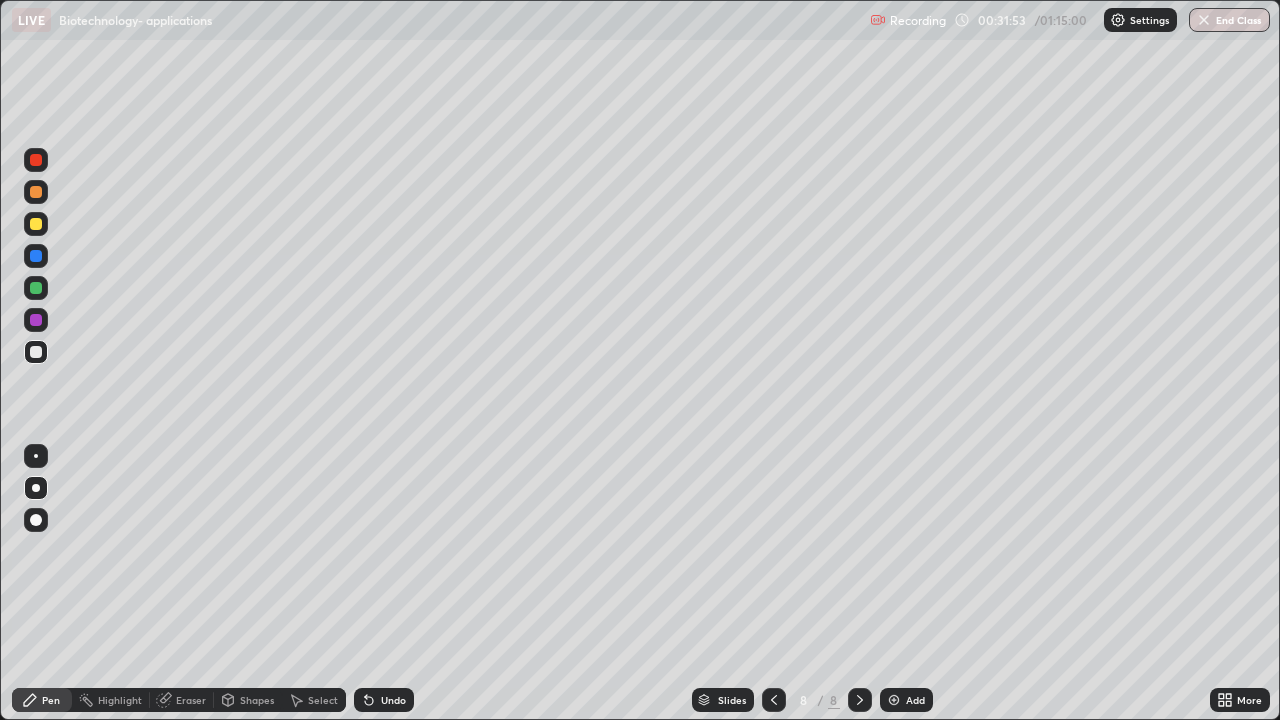 click at bounding box center (36, 224) 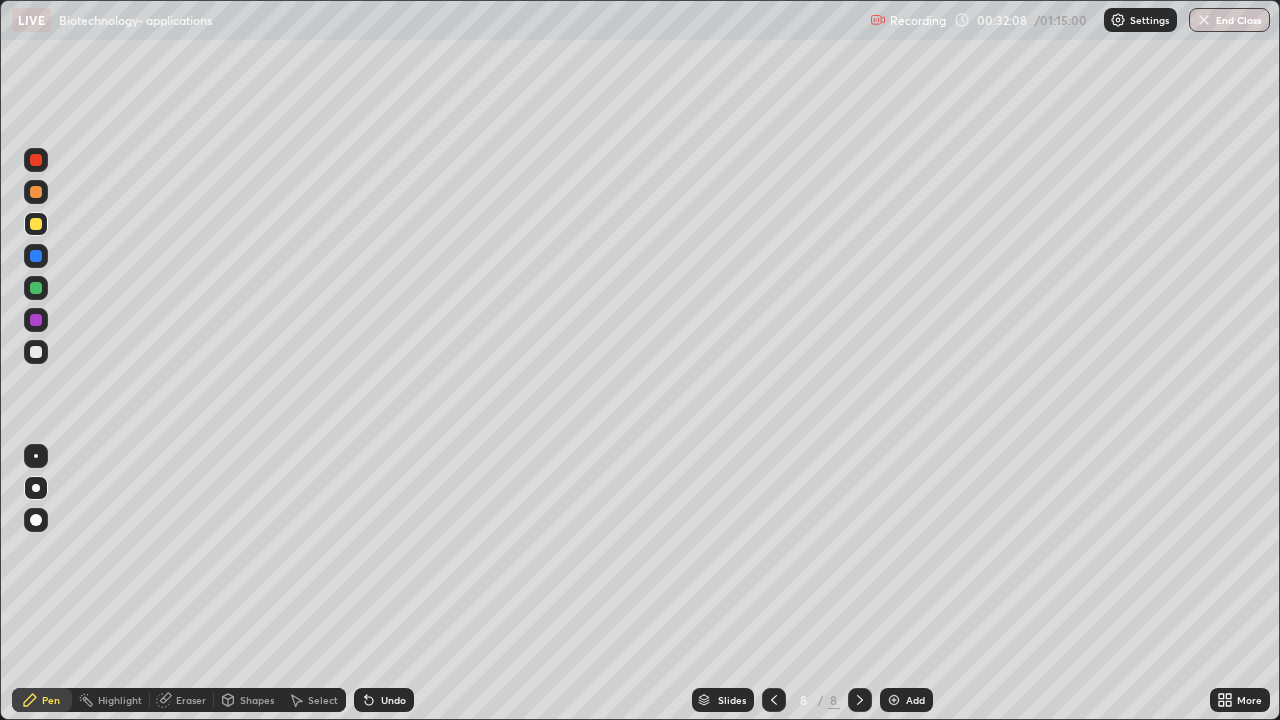 click at bounding box center [36, 352] 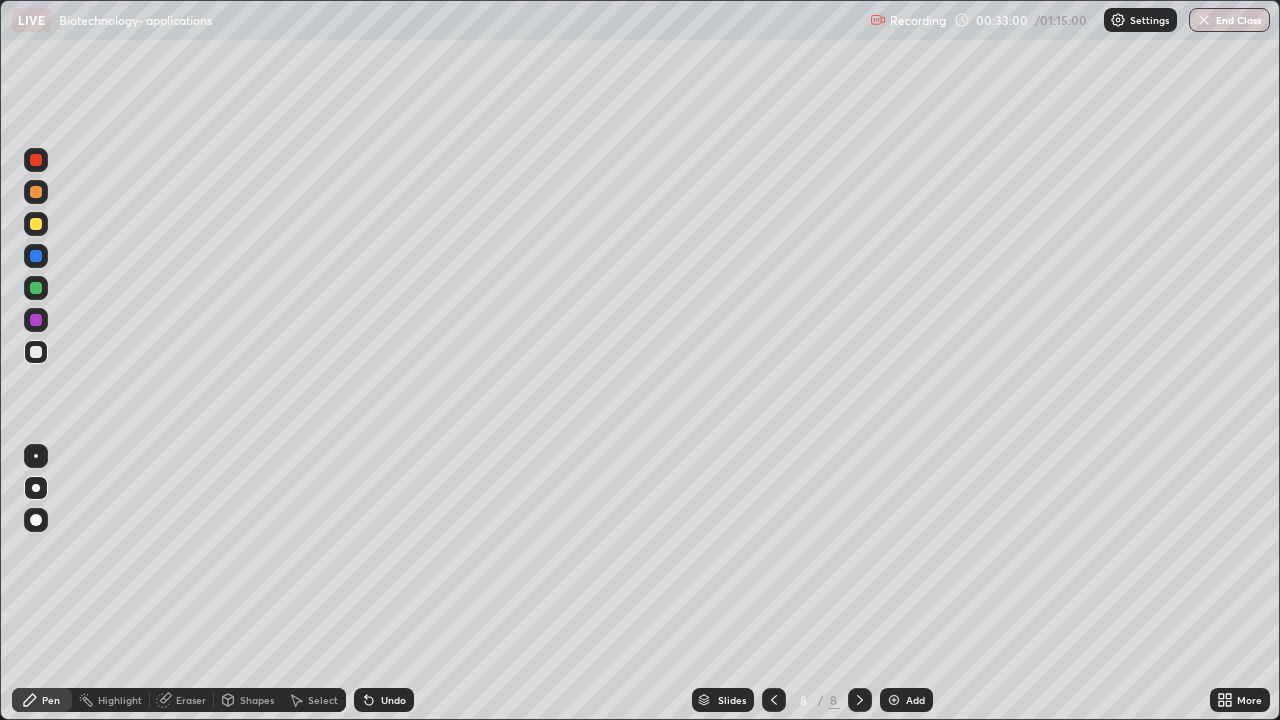 click at bounding box center [36, 288] 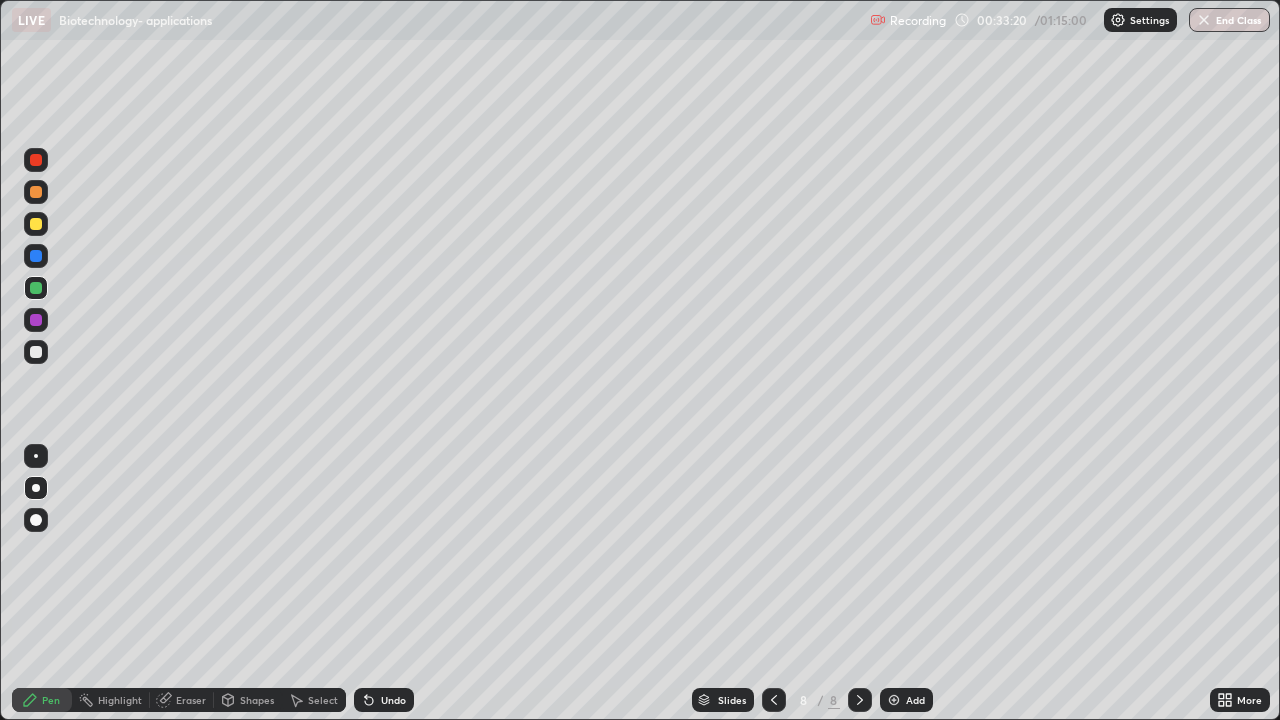click at bounding box center [36, 224] 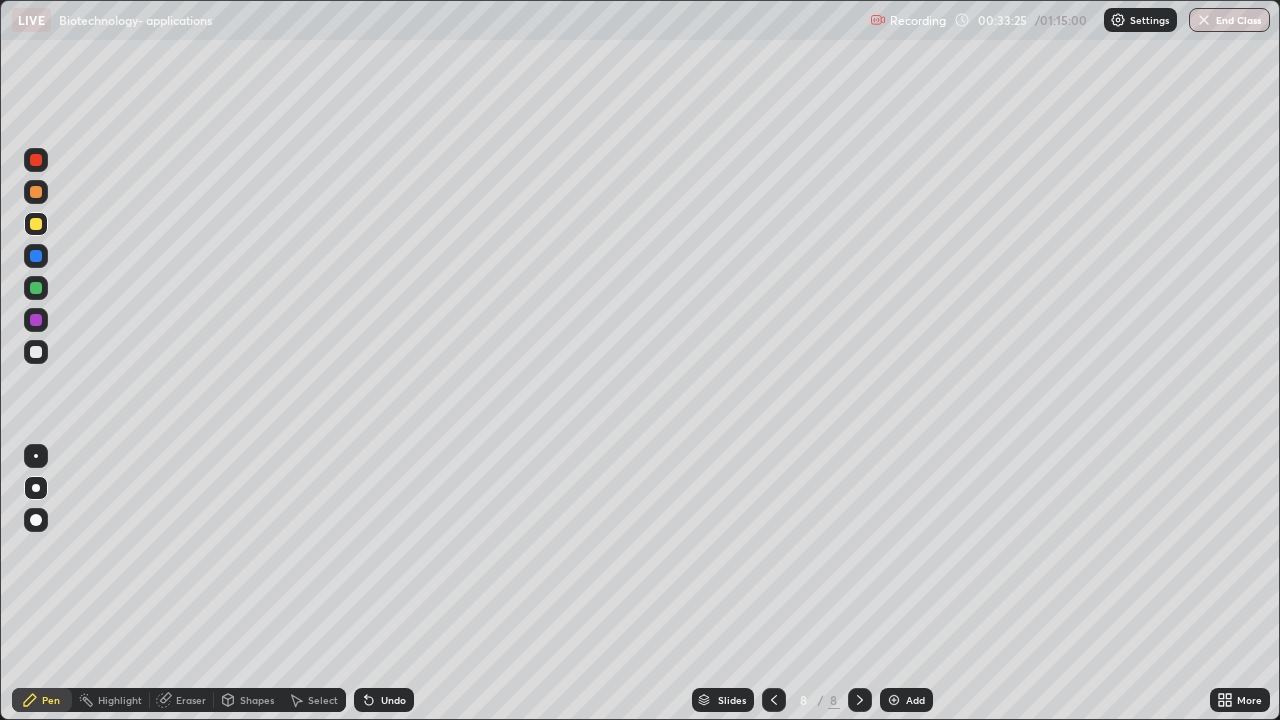 click at bounding box center (36, 352) 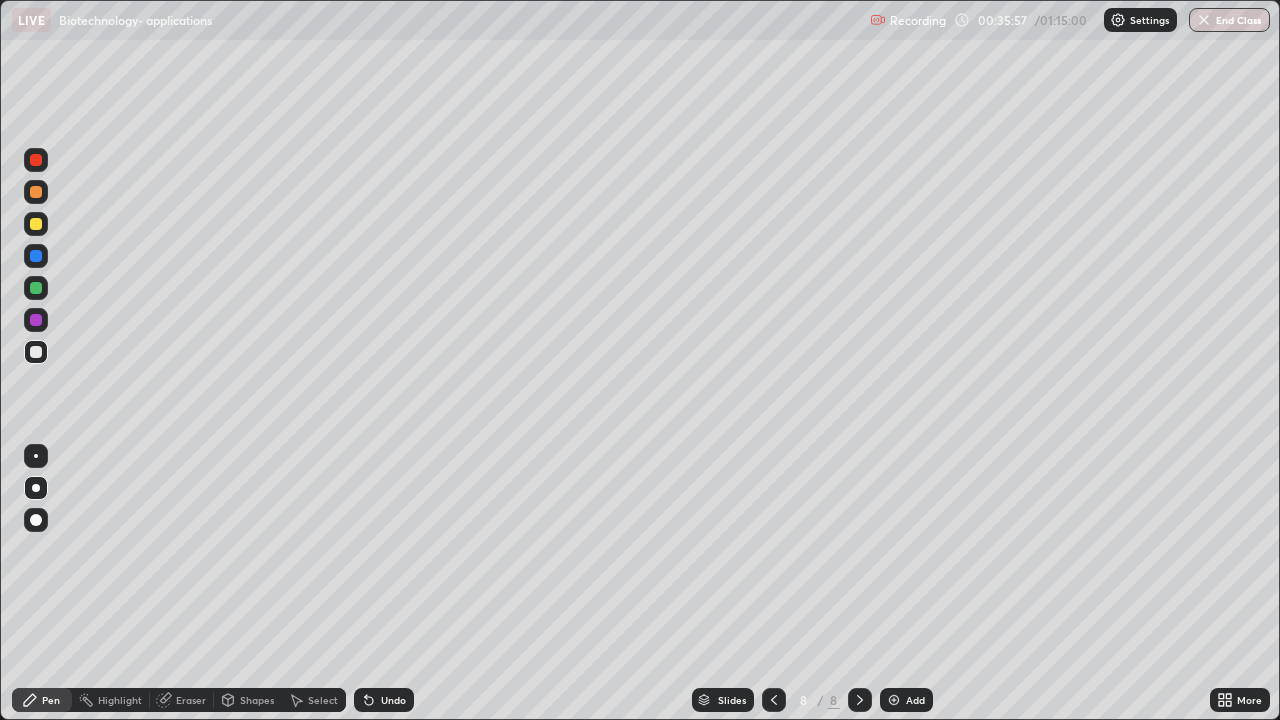 click 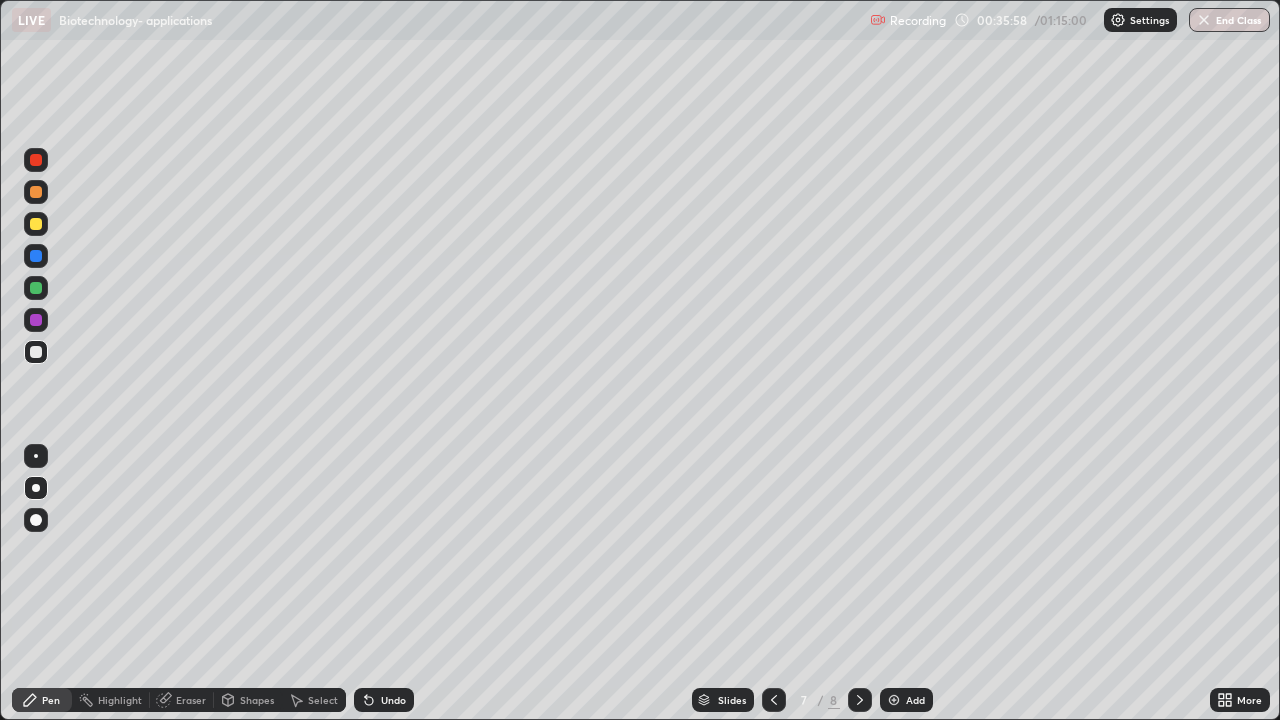 click at bounding box center [774, 700] 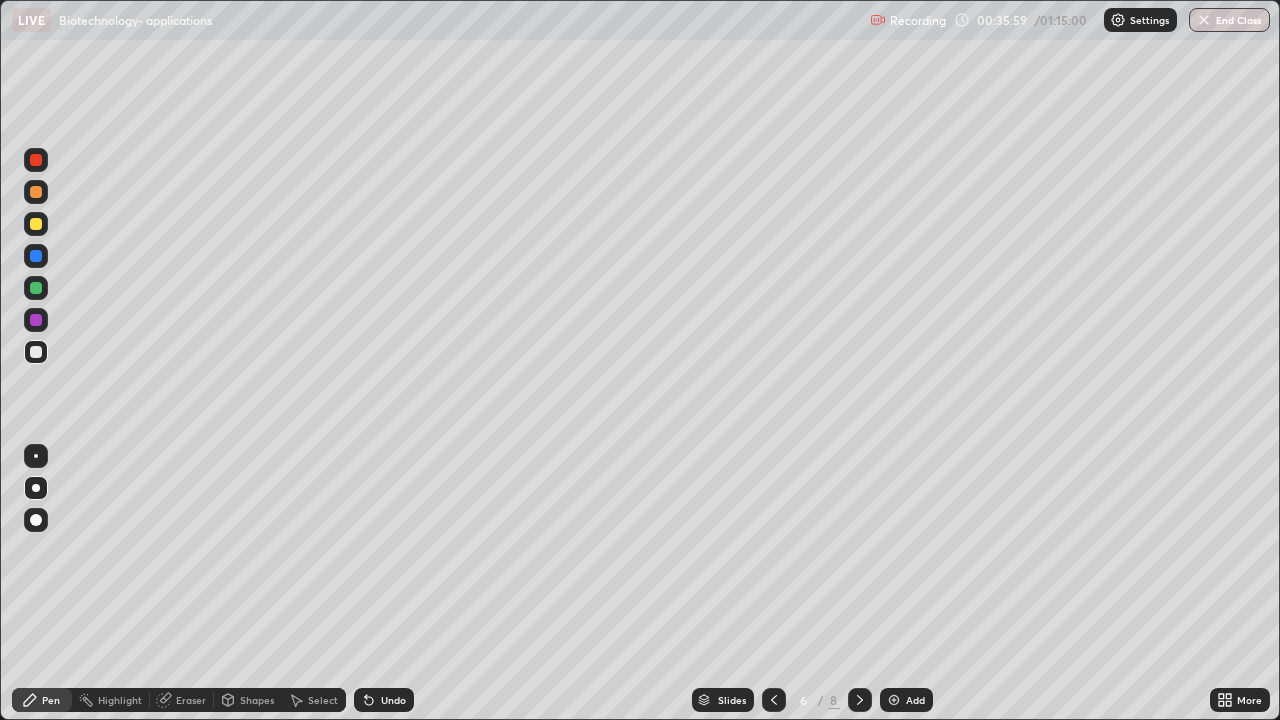 click 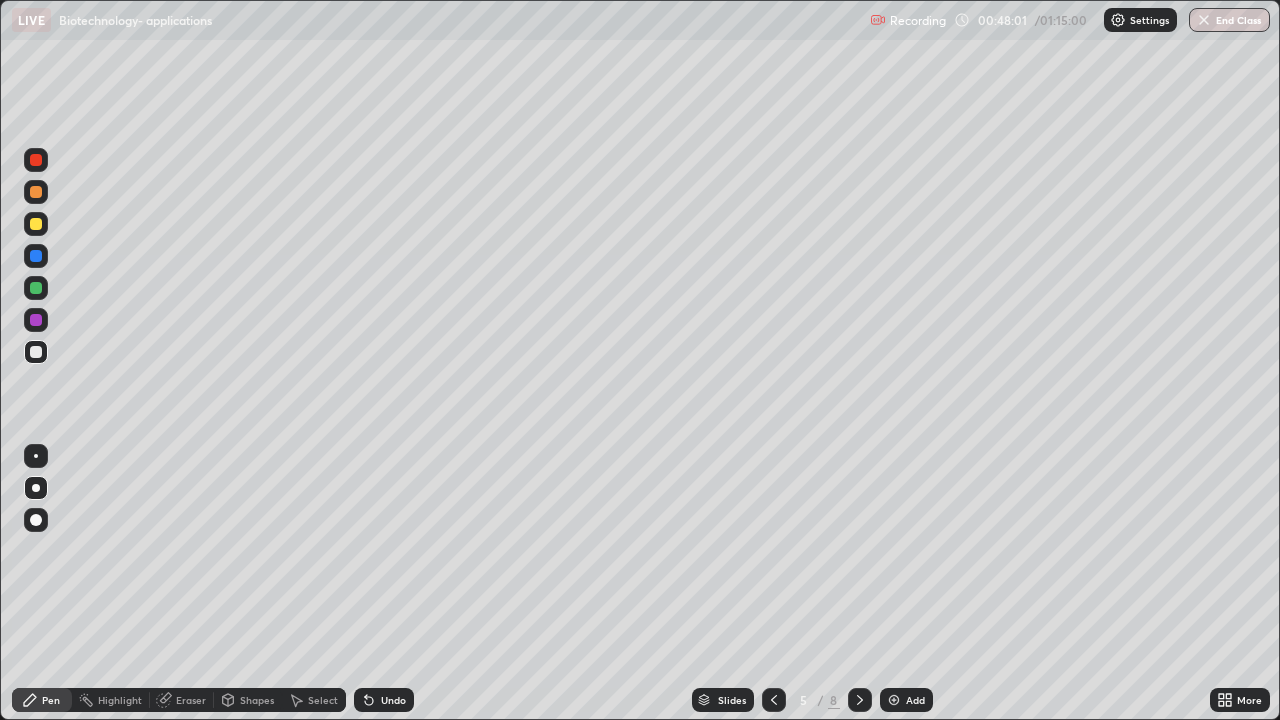 click at bounding box center (894, 700) 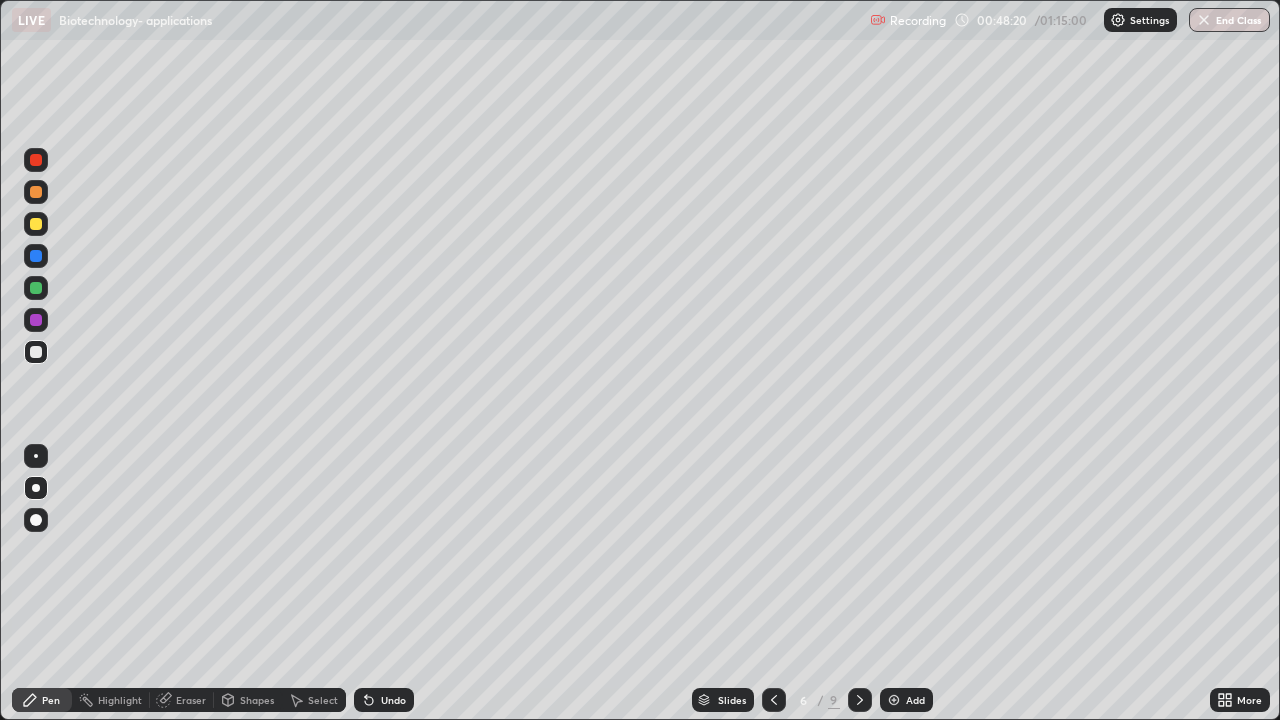 click at bounding box center [36, 160] 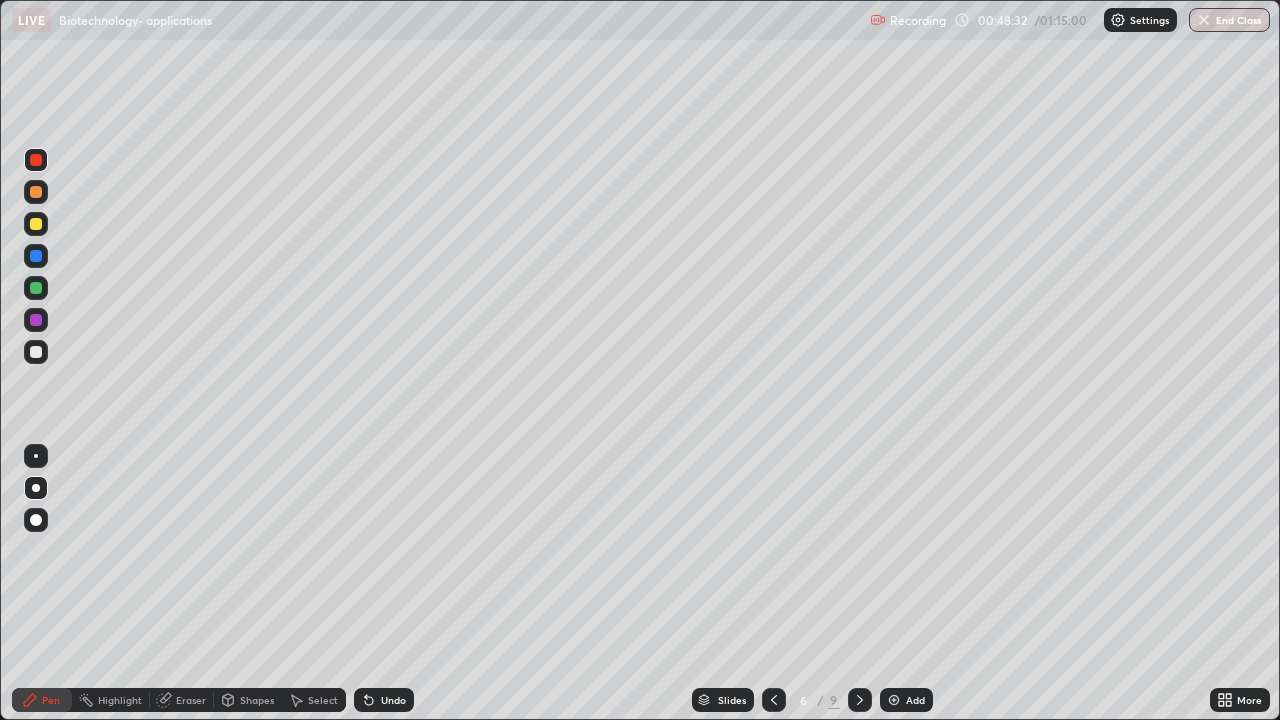 click at bounding box center [36, 224] 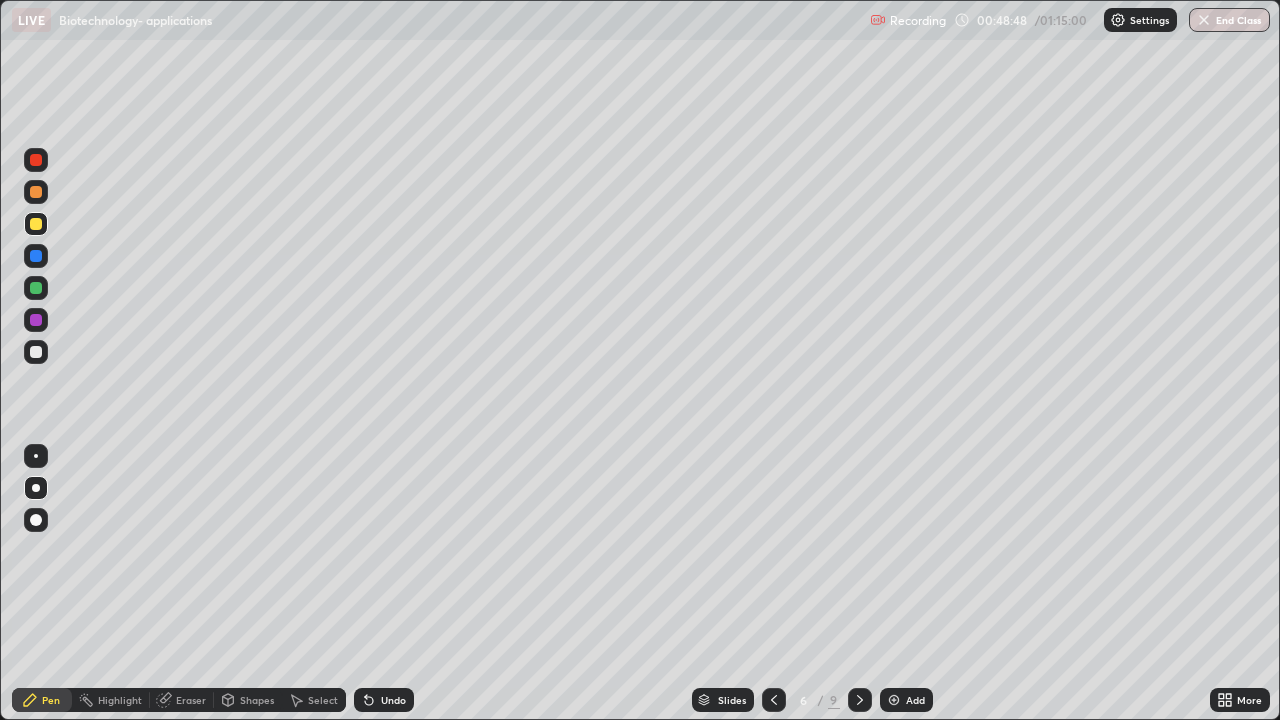 click at bounding box center (36, 256) 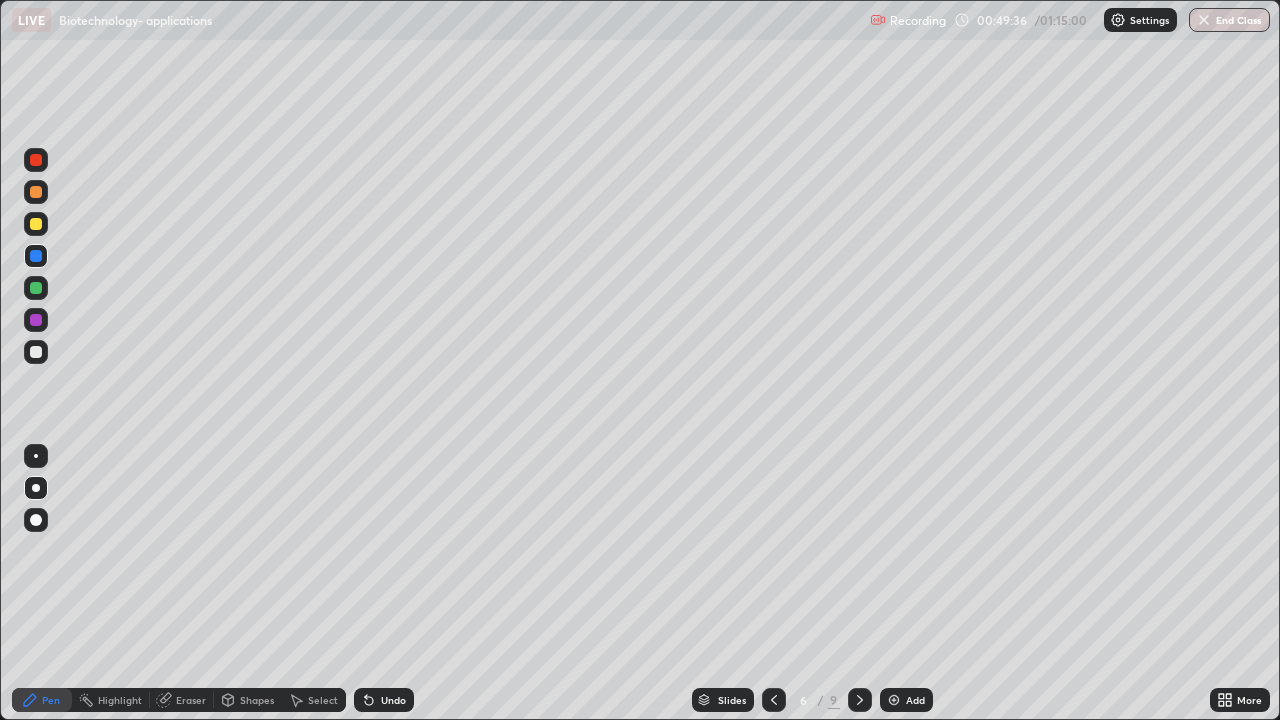click at bounding box center (36, 160) 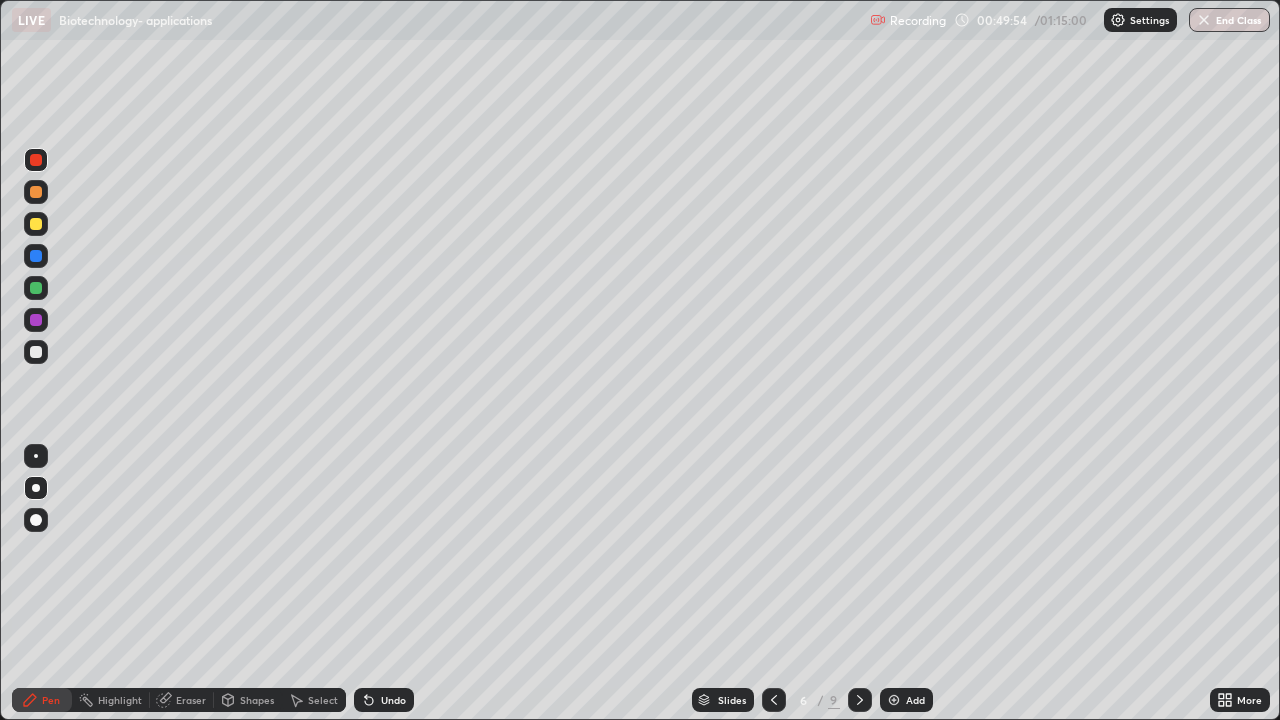 click at bounding box center (36, 224) 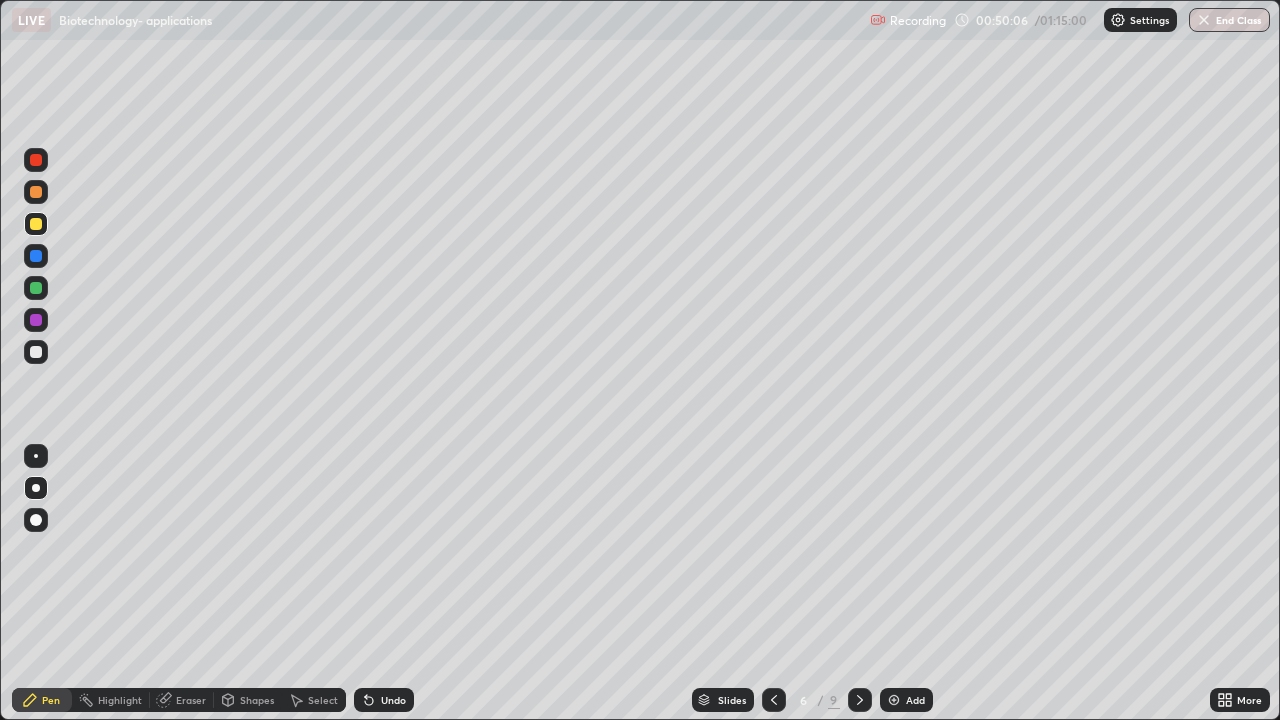 click at bounding box center (36, 256) 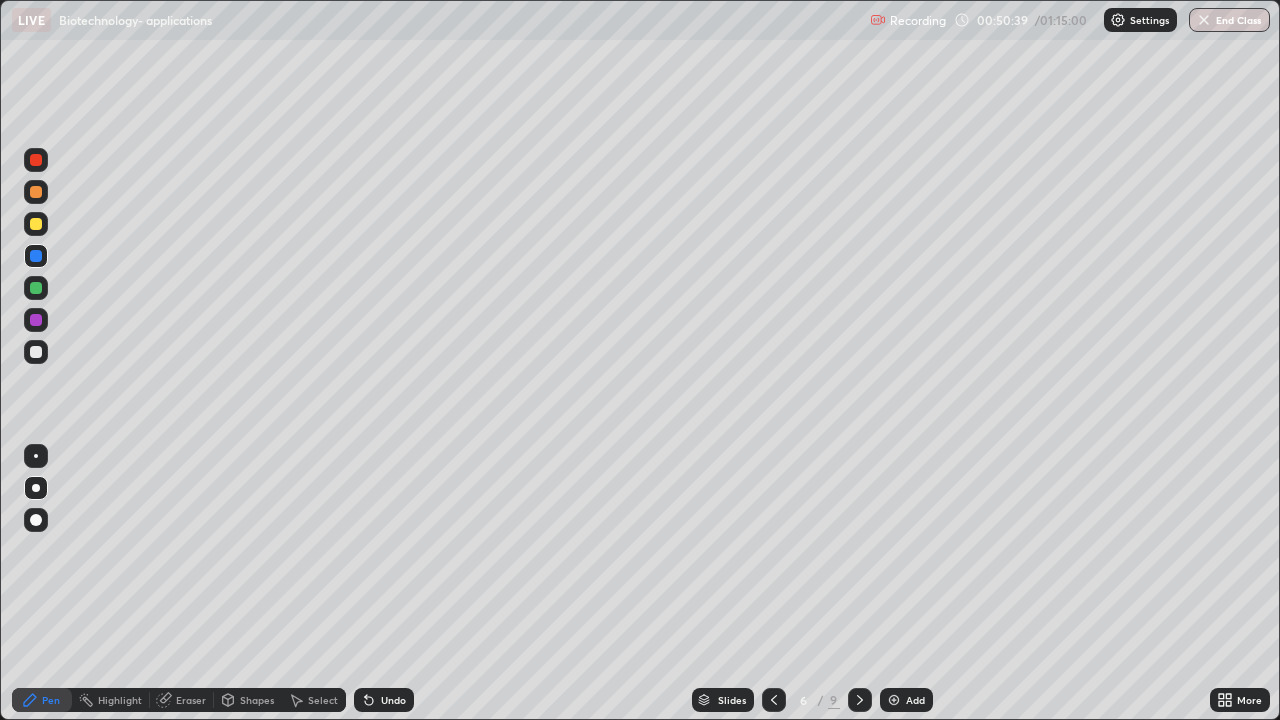 click at bounding box center [894, 700] 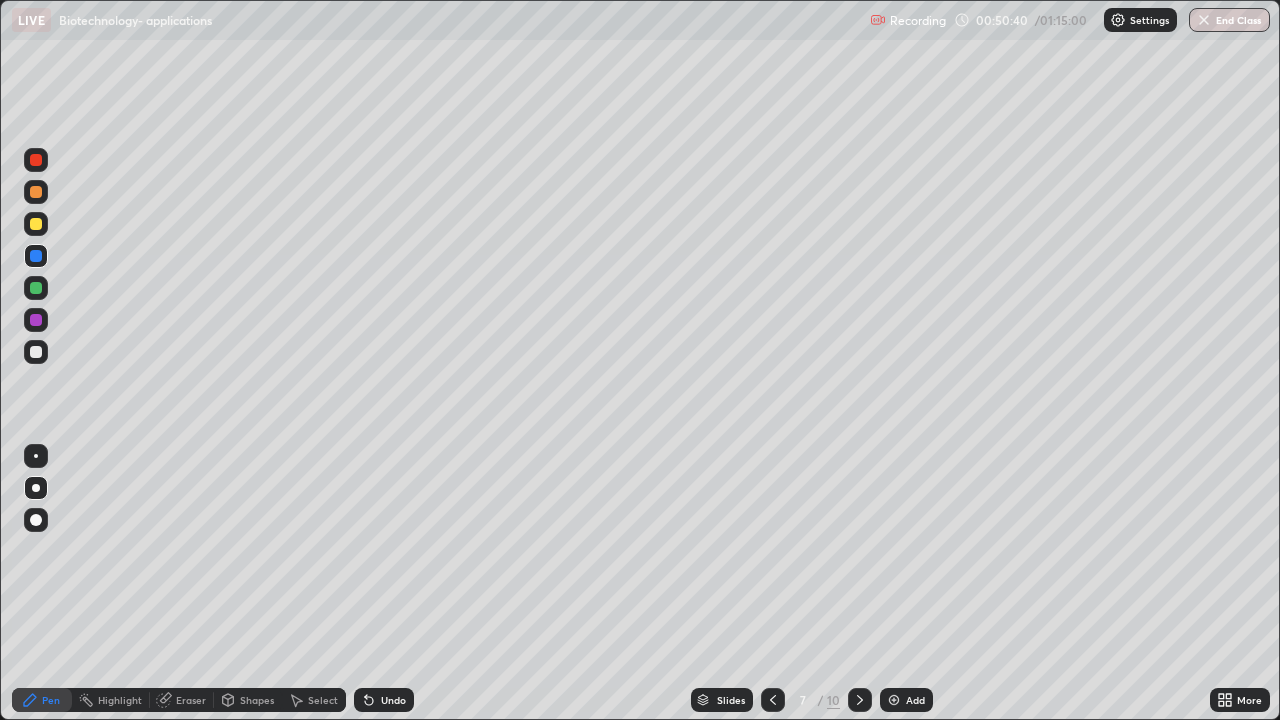 click at bounding box center (36, 352) 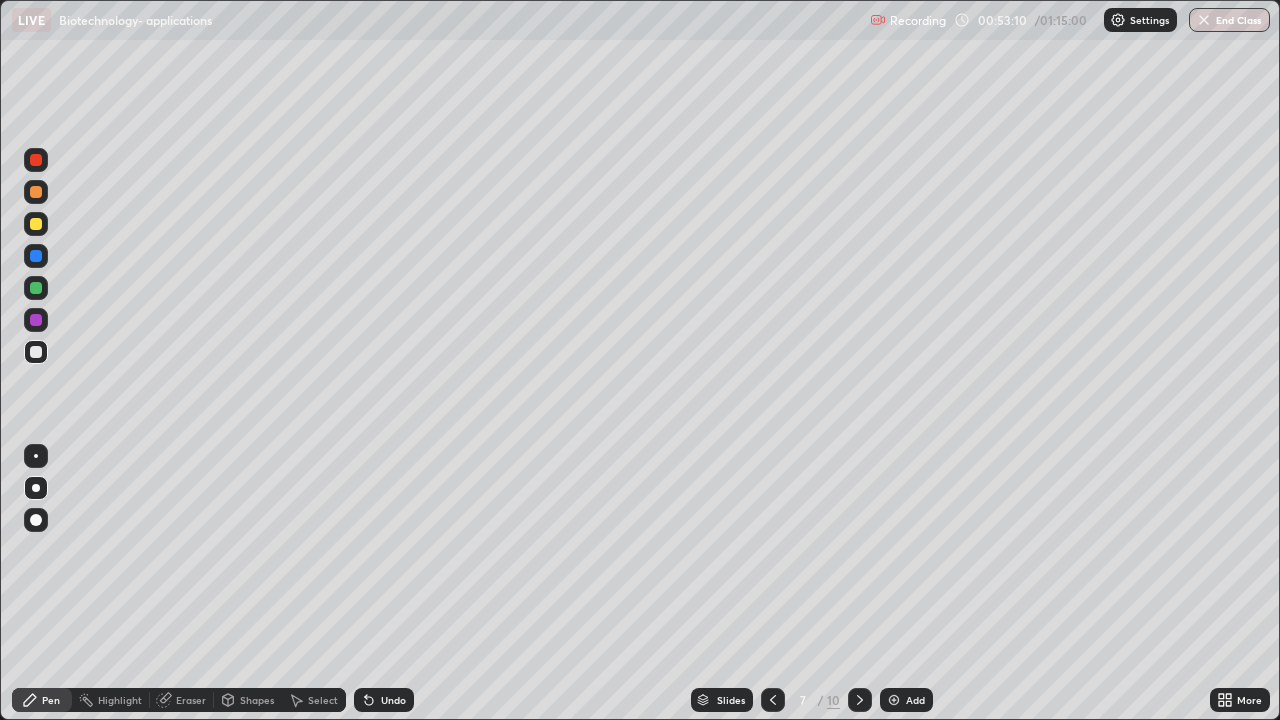 click on "Eraser" at bounding box center (191, 700) 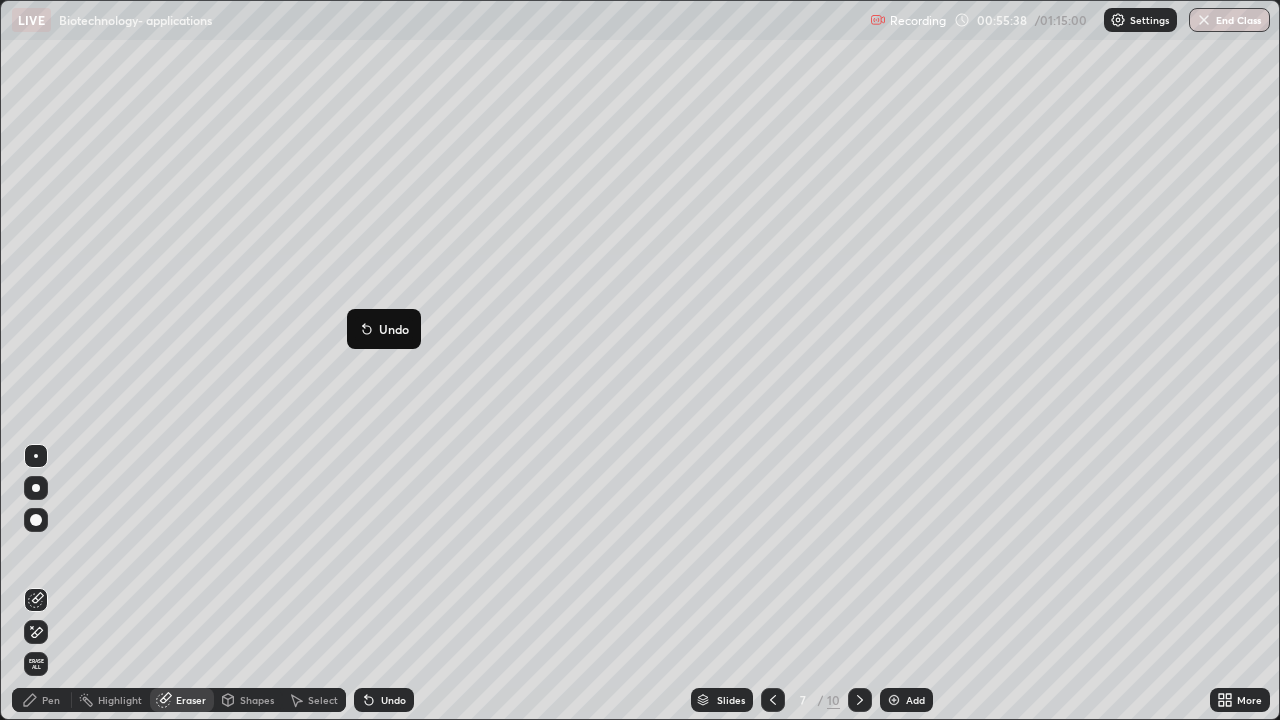 click on "Pen" at bounding box center (51, 700) 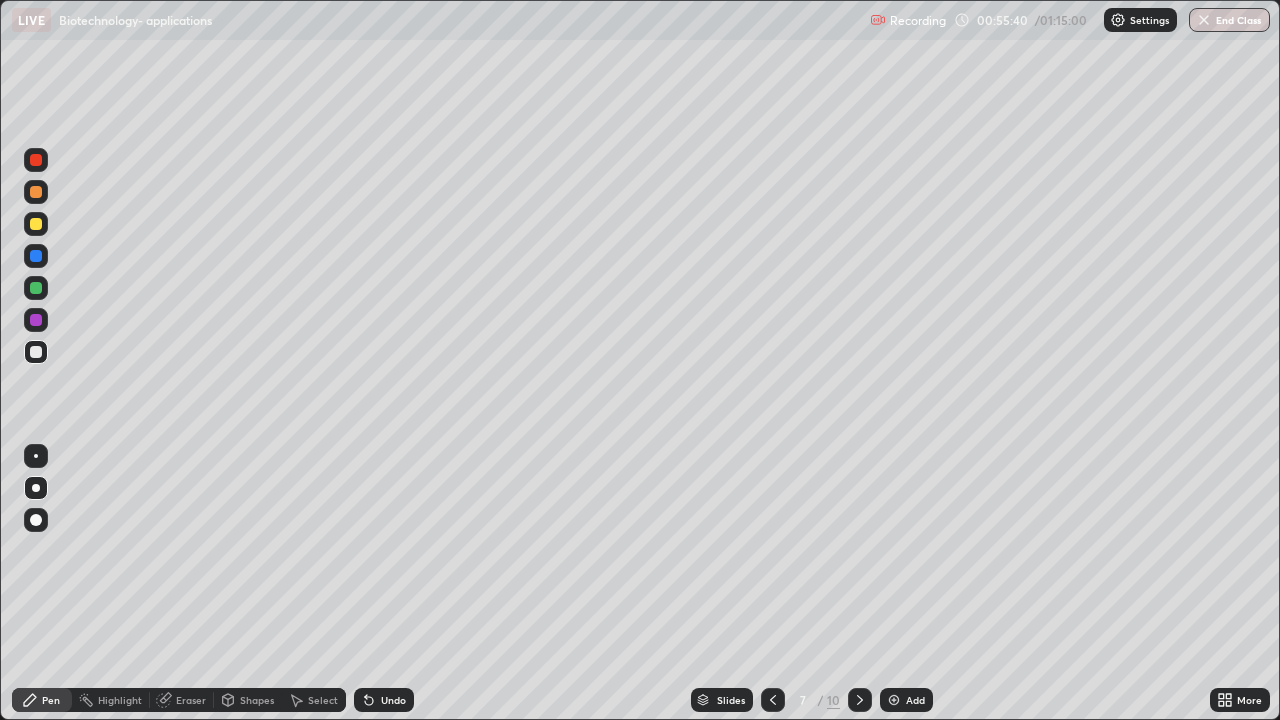 click at bounding box center [36, 160] 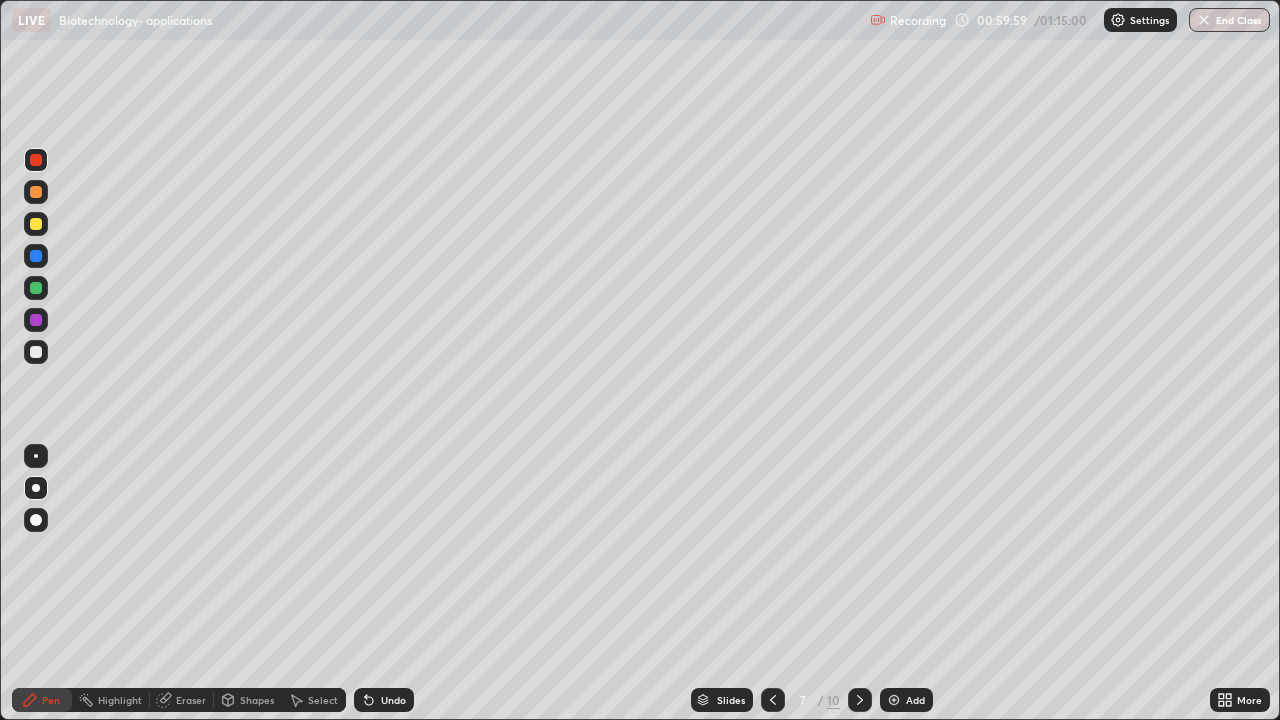 click 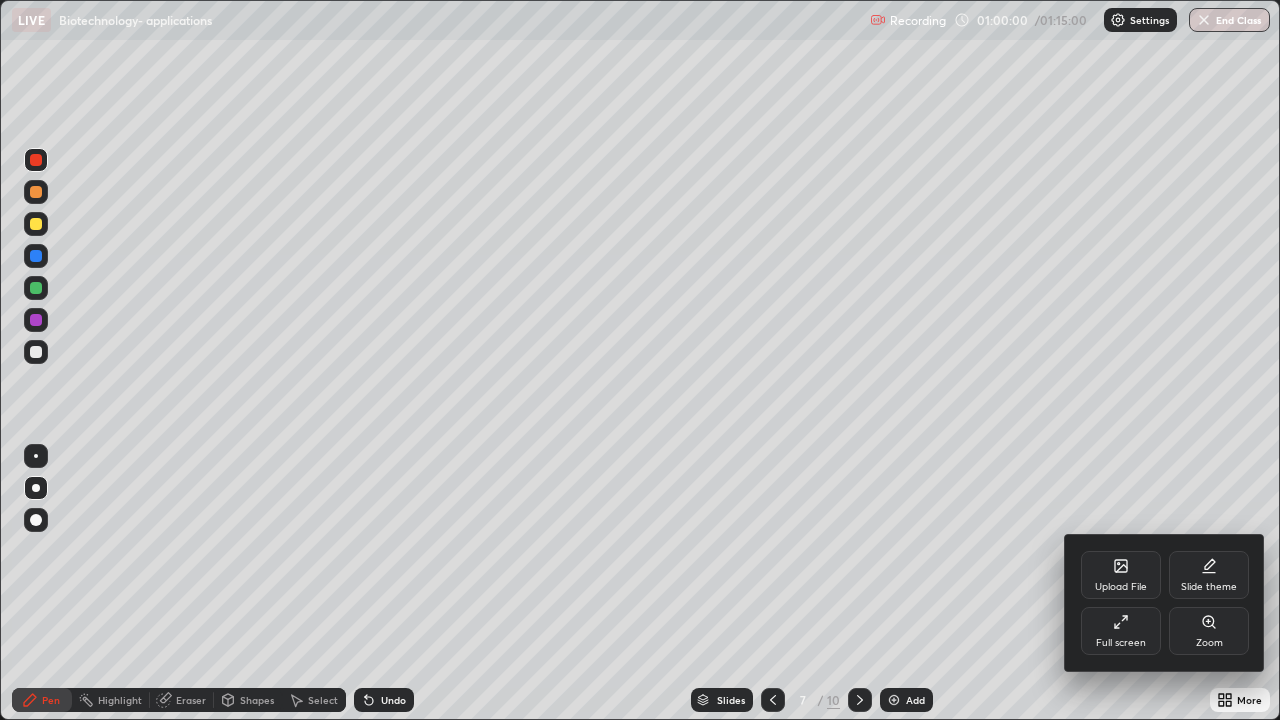 click on "Full screen" at bounding box center (1121, 631) 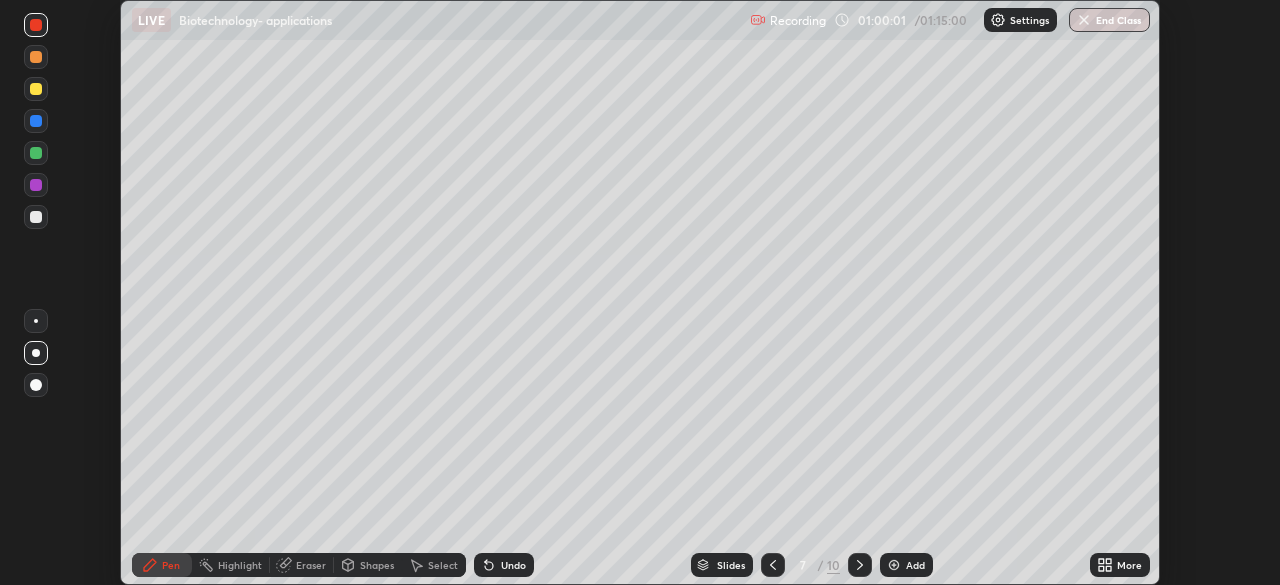 scroll, scrollTop: 585, scrollLeft: 1280, axis: both 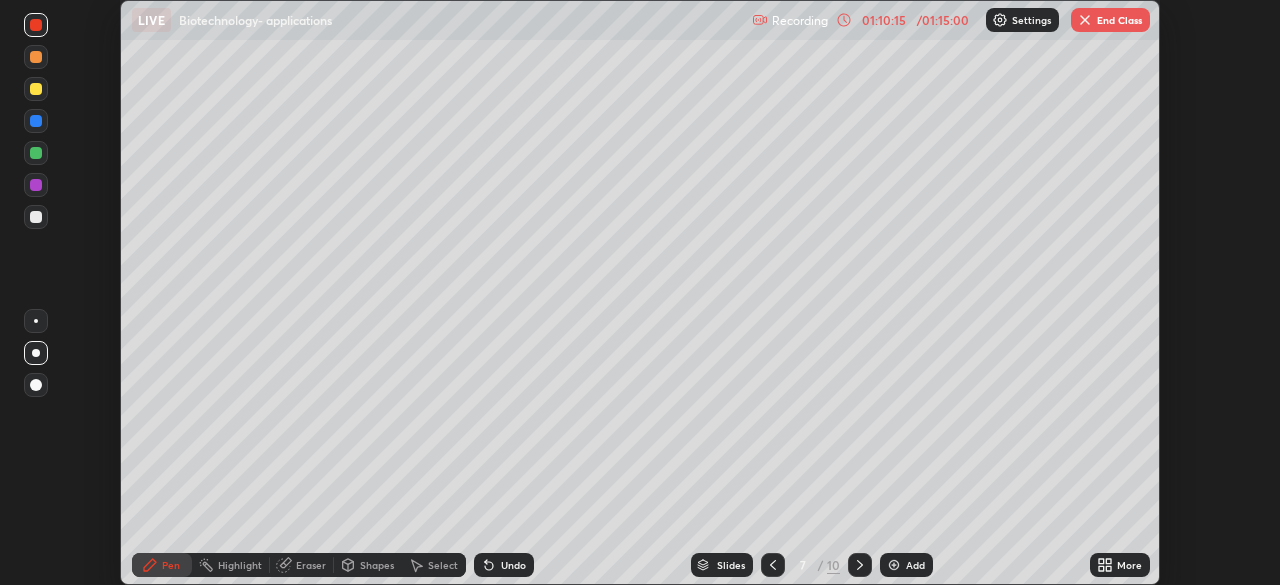 click on "End Class" at bounding box center (1110, 20) 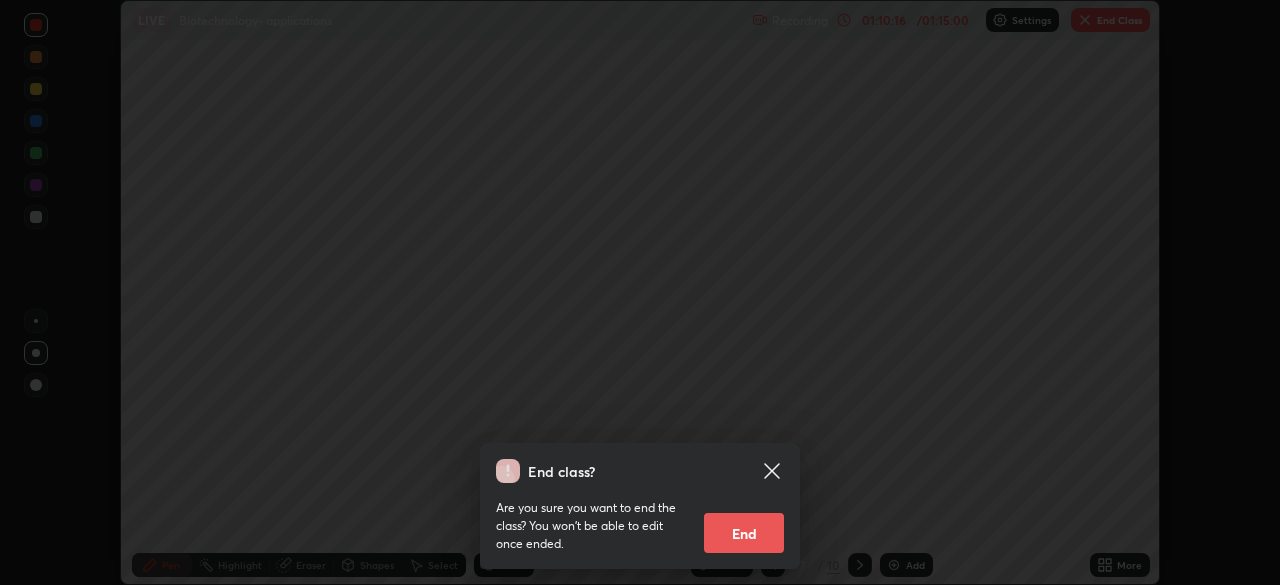 click on "End" at bounding box center (744, 533) 